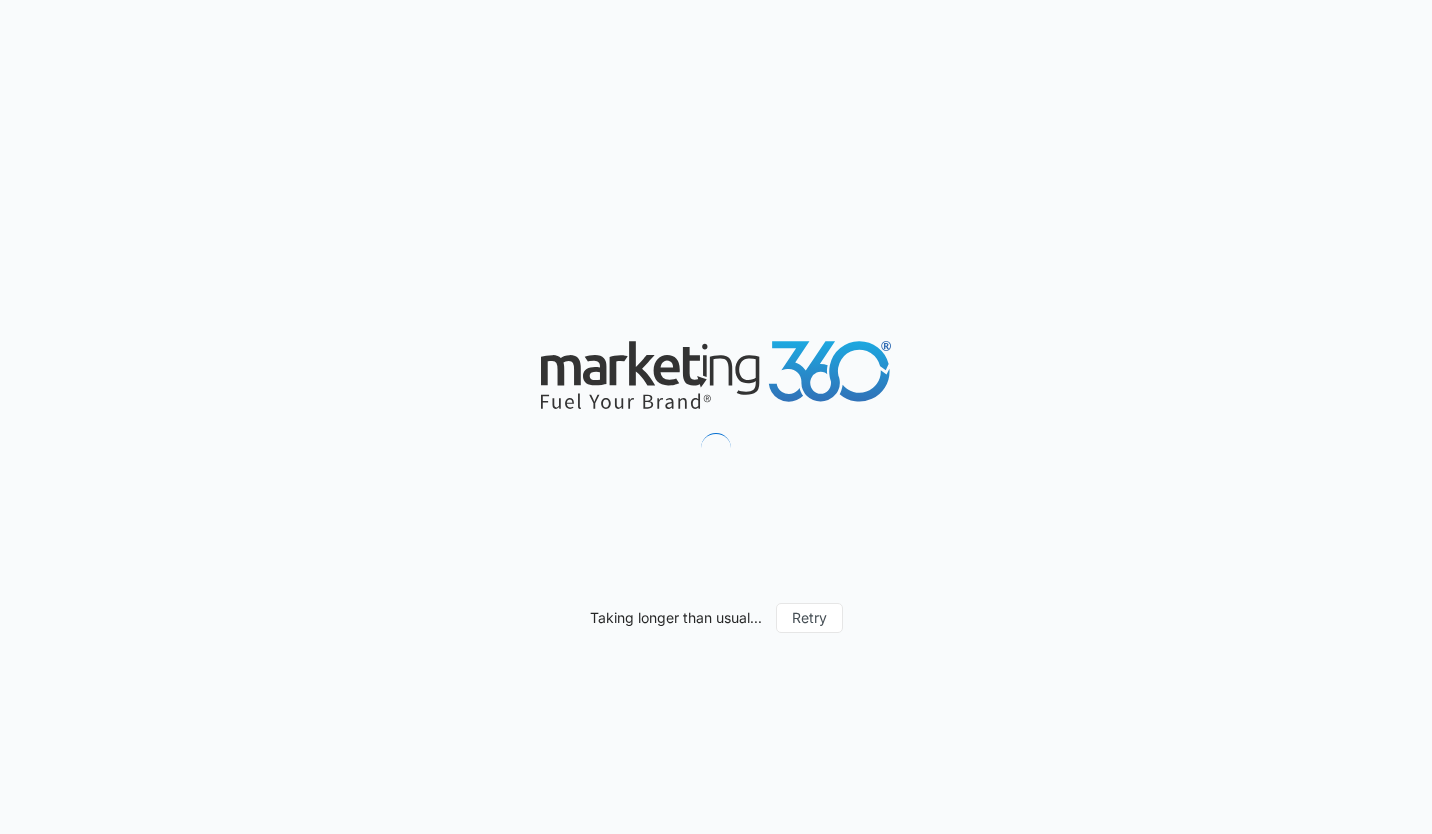 scroll, scrollTop: 0, scrollLeft: 0, axis: both 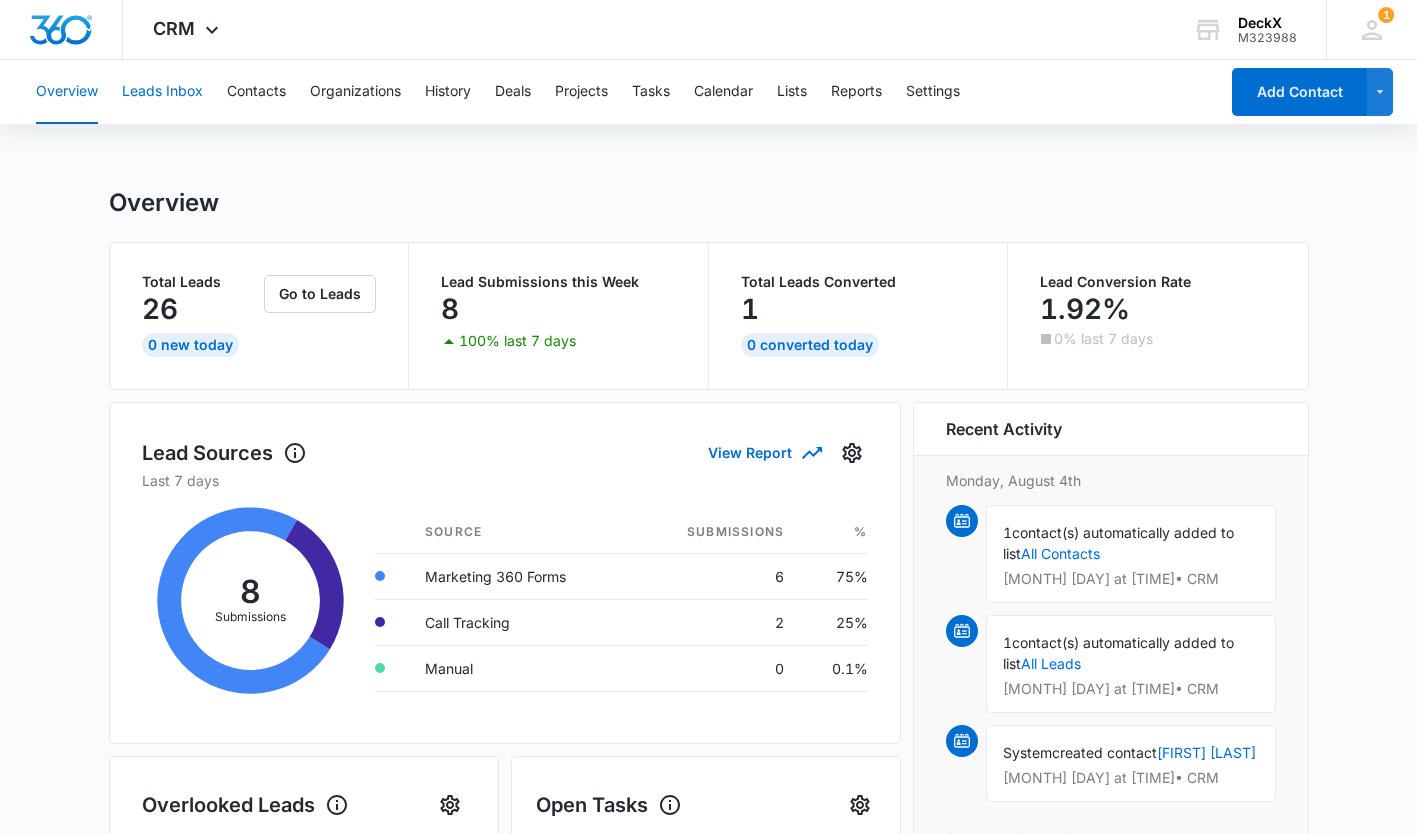 click on "Leads Inbox" at bounding box center (162, 92) 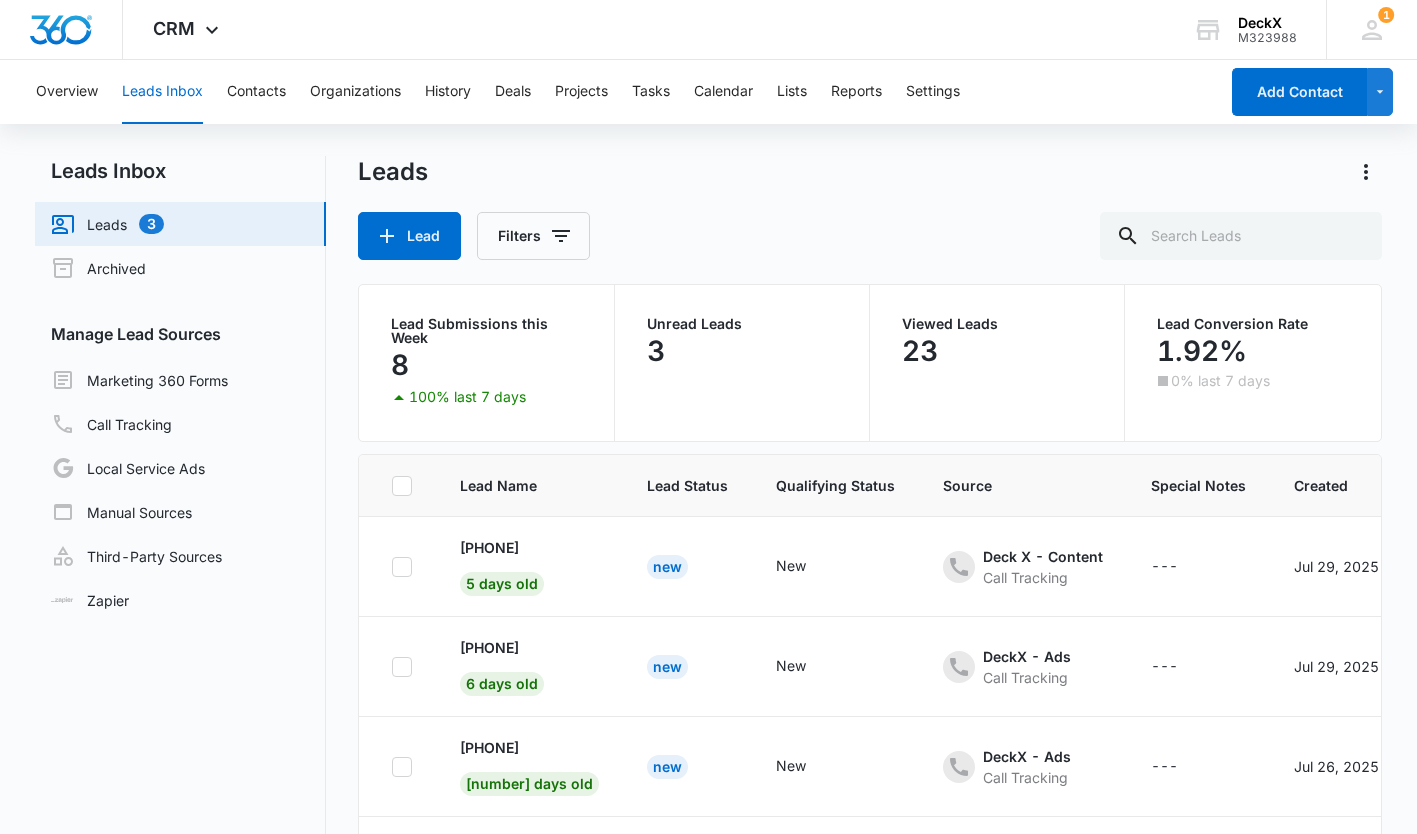 click on "New" at bounding box center [667, 567] 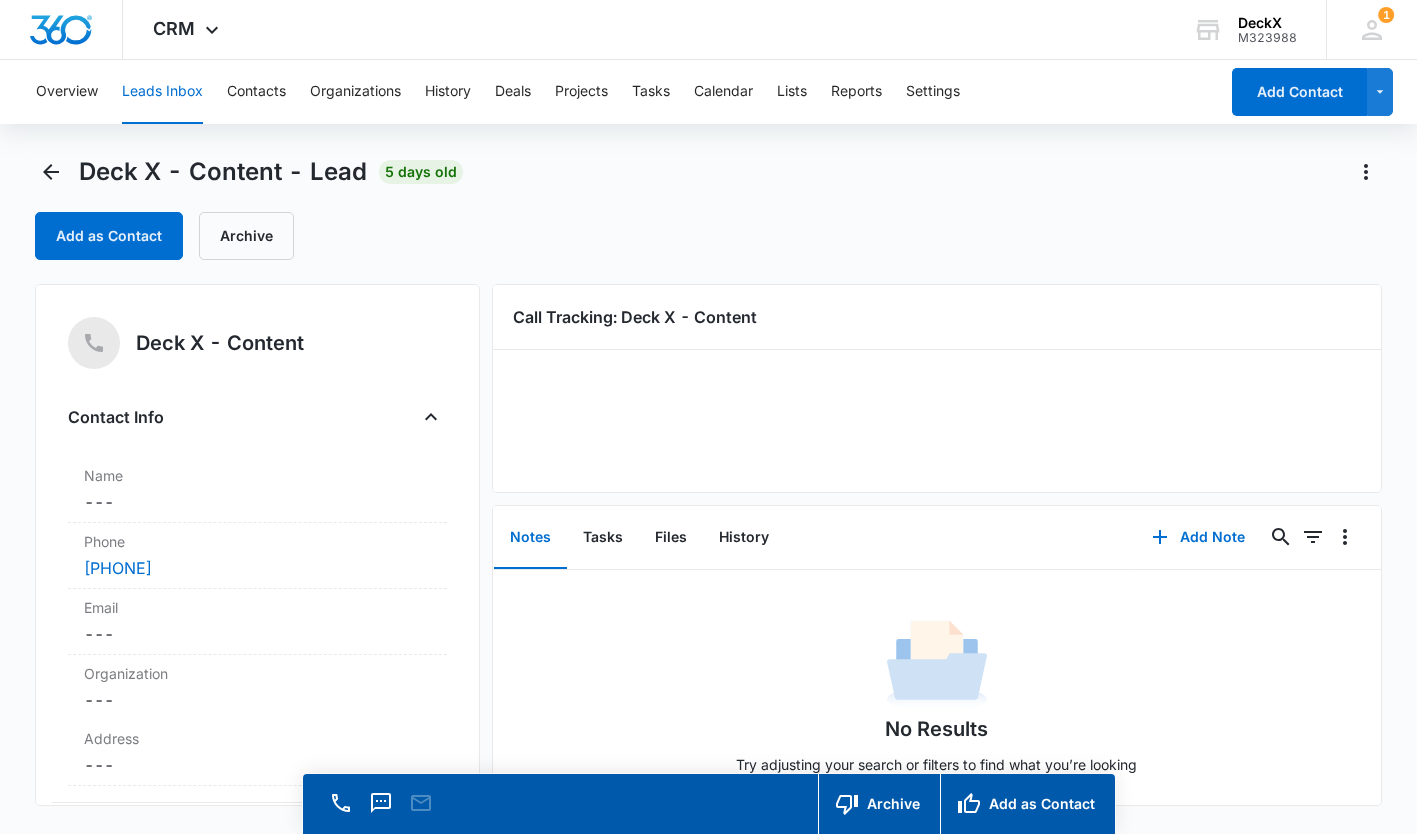 scroll, scrollTop: 22, scrollLeft: 0, axis: vertical 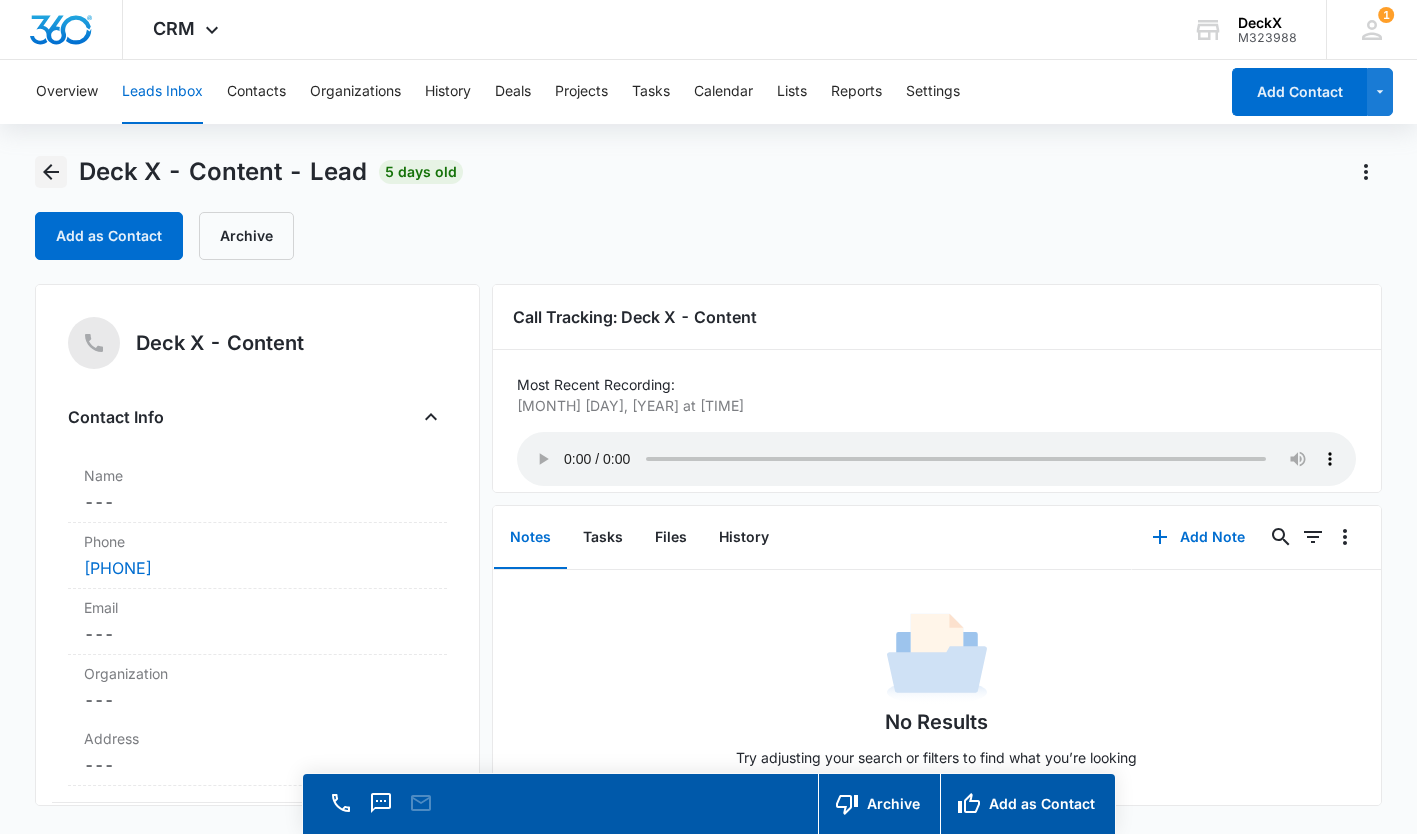 click 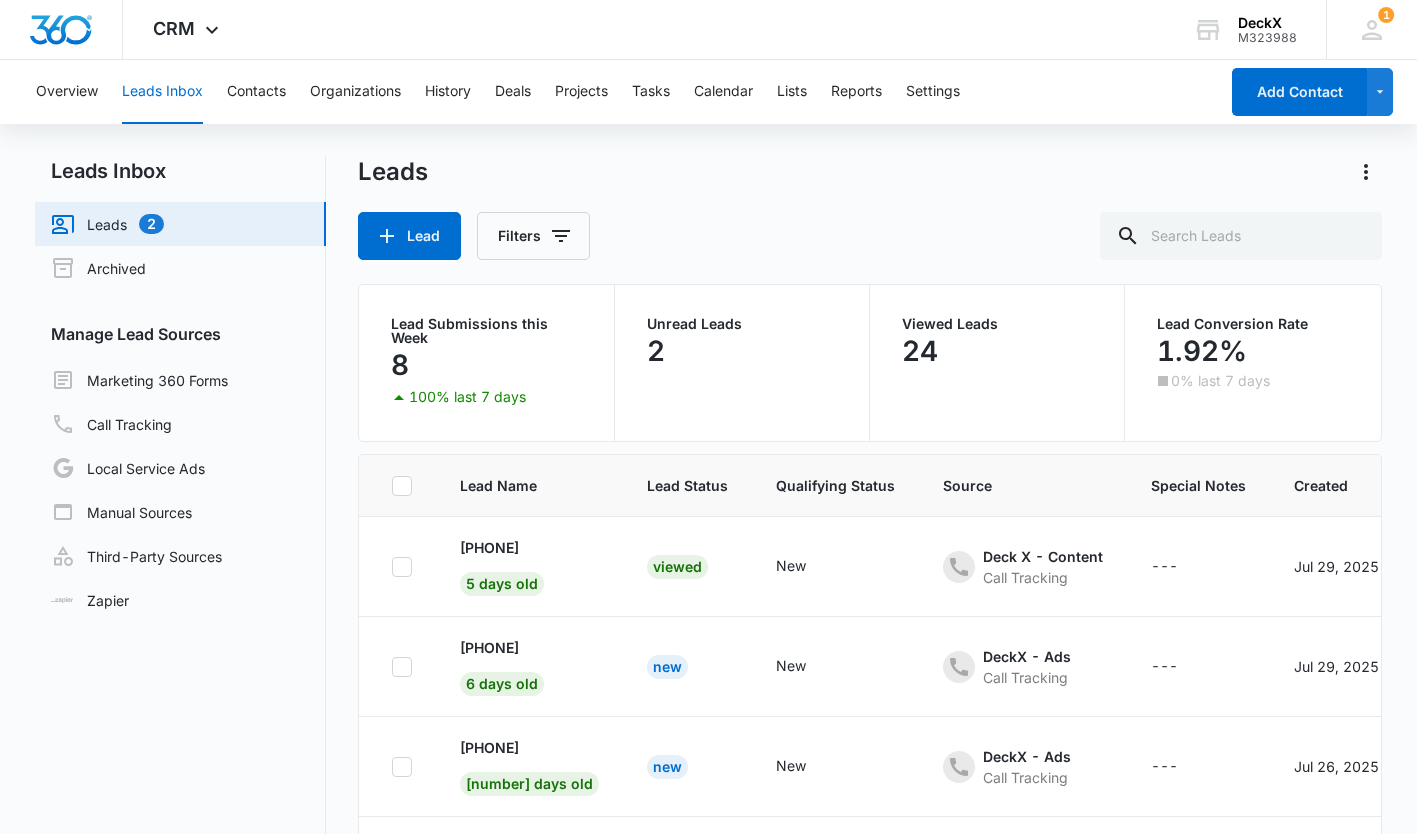 click on "New" at bounding box center (667, 667) 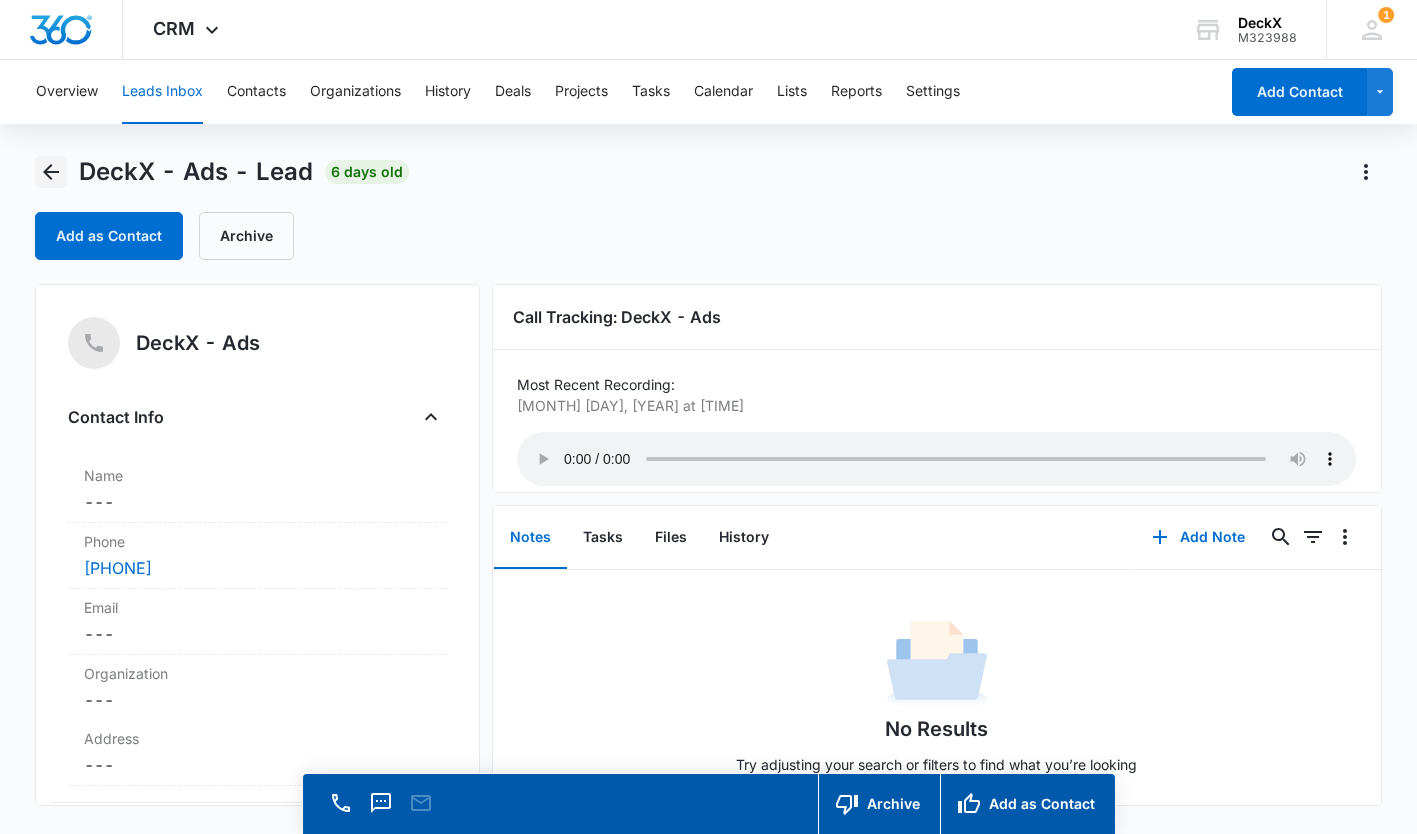 click 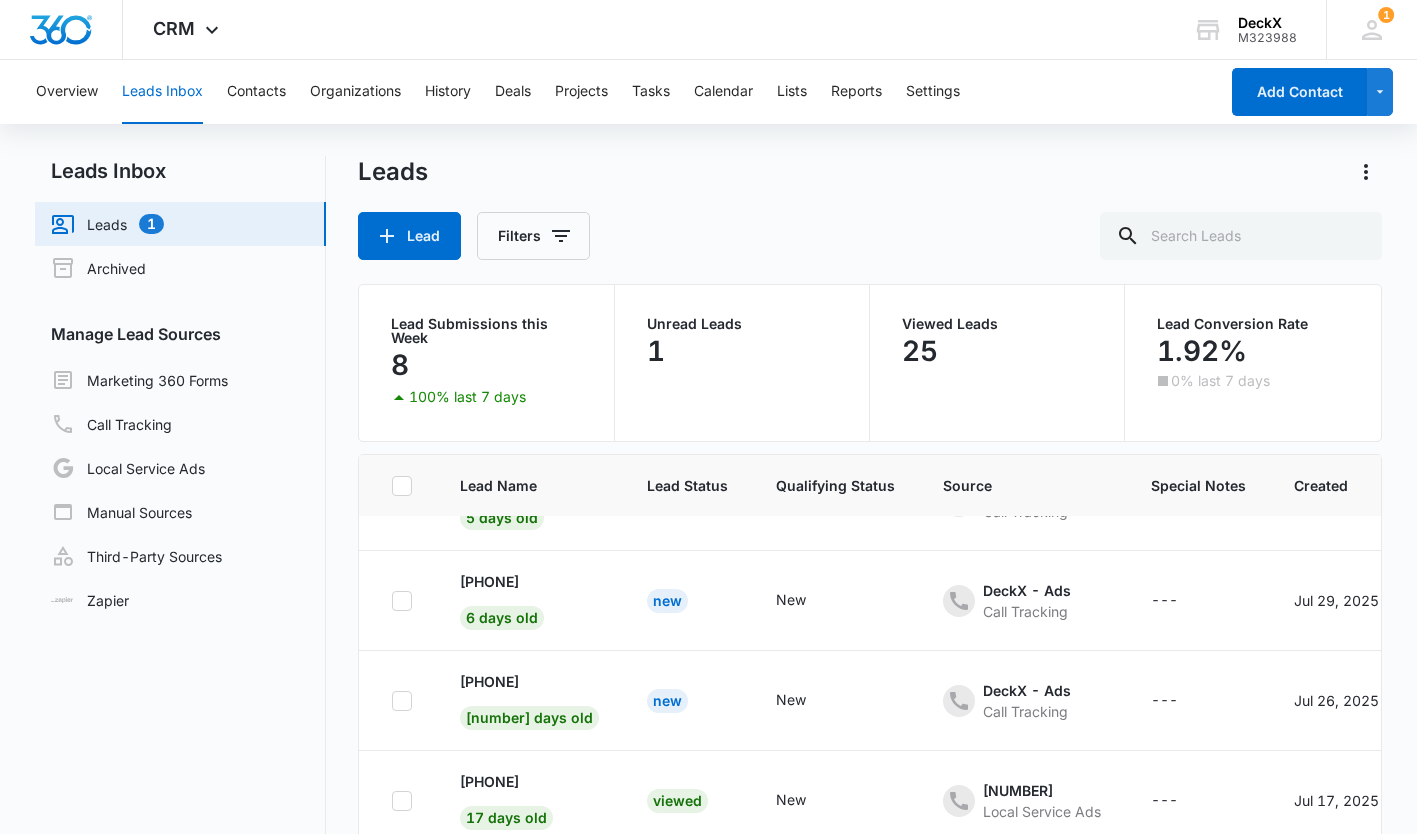 scroll, scrollTop: 63, scrollLeft: 0, axis: vertical 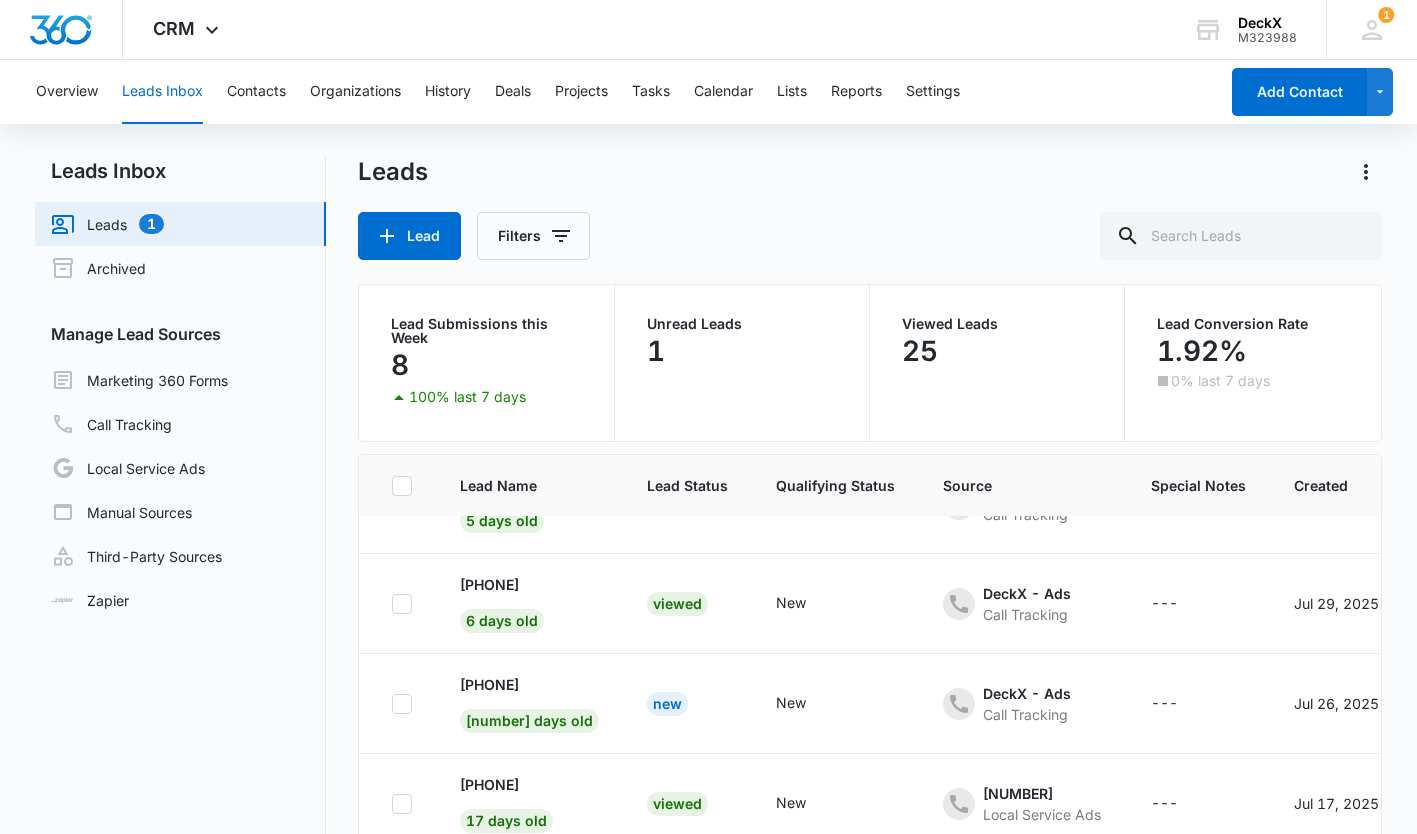 click on "New" at bounding box center [667, 704] 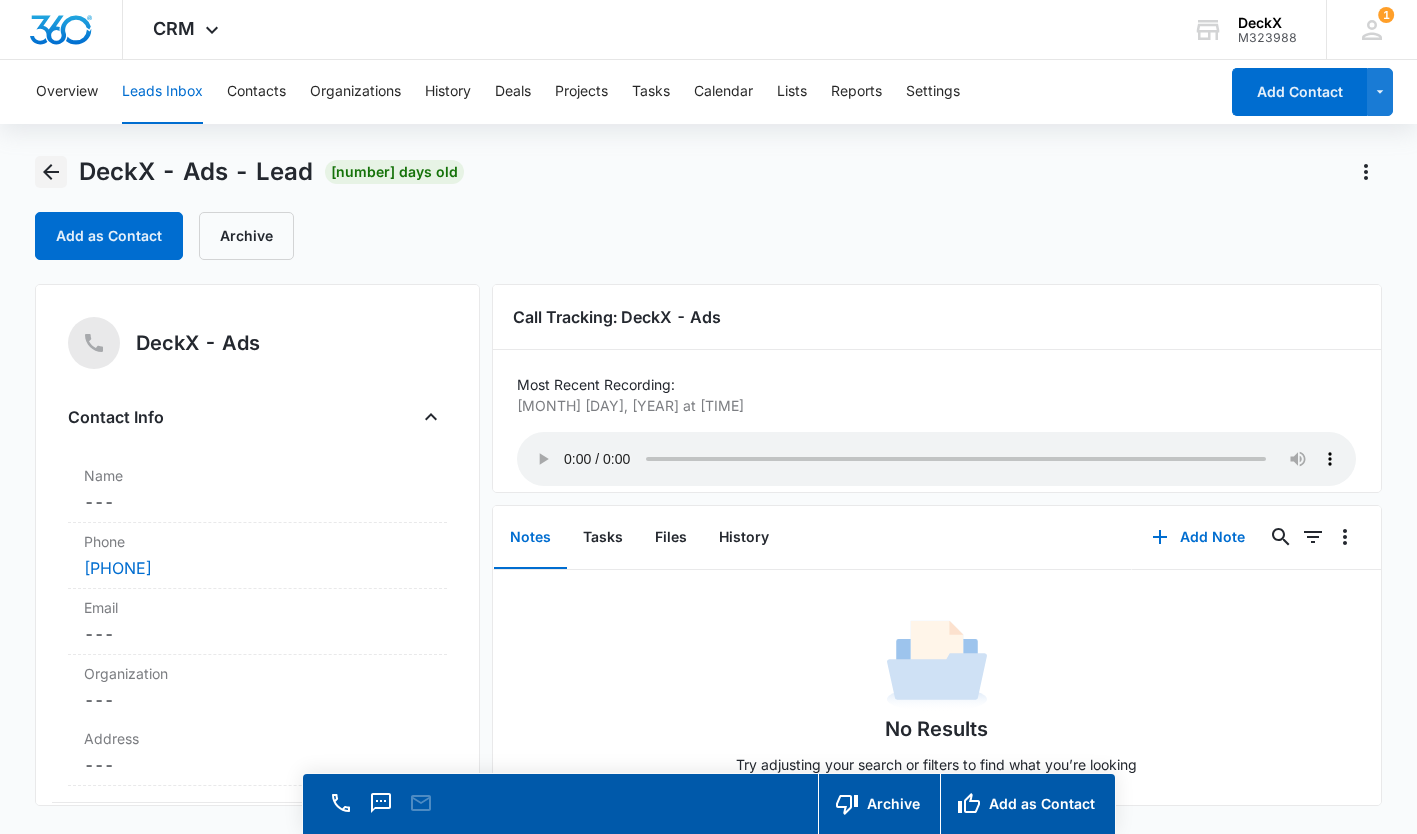 click 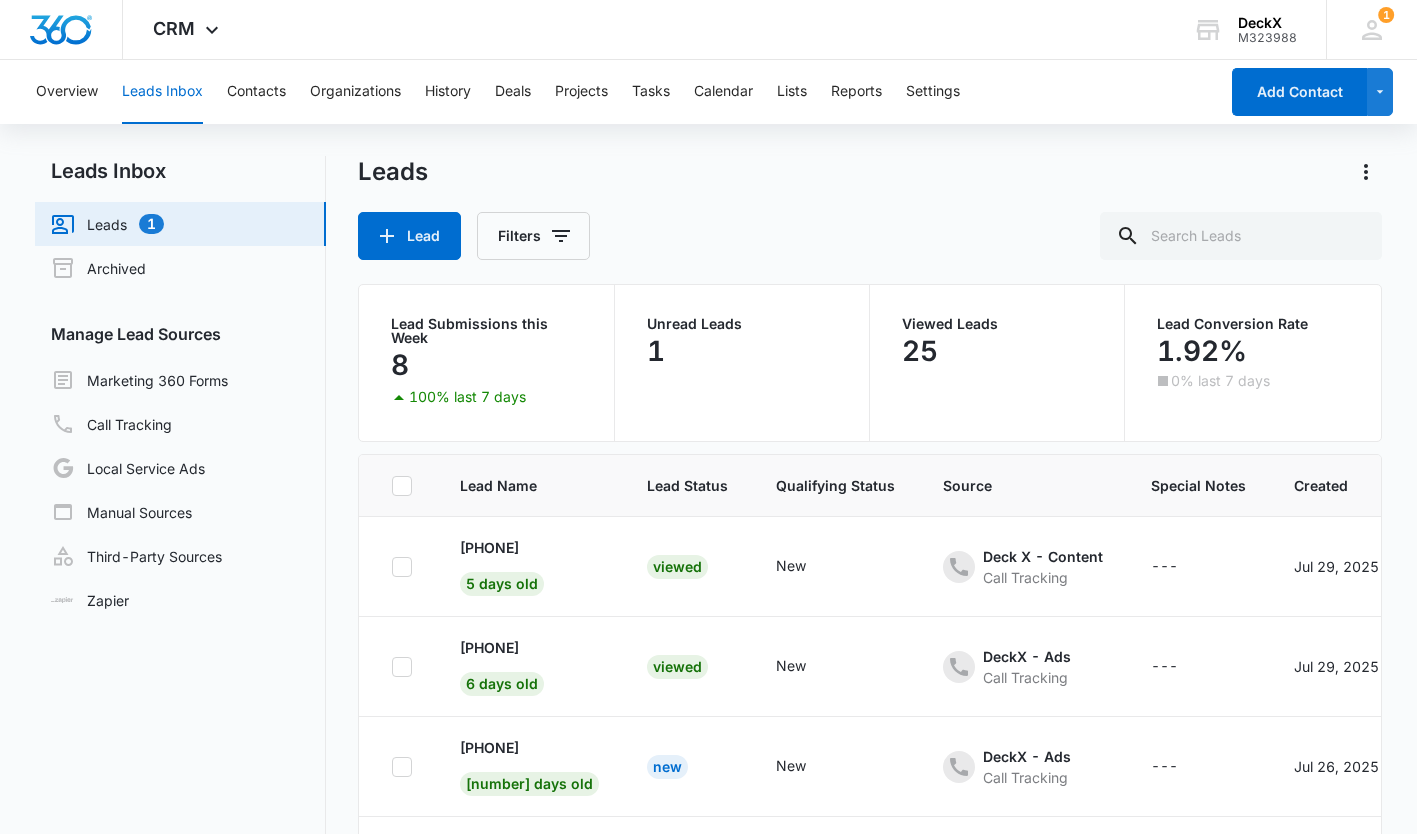 scroll, scrollTop: 63, scrollLeft: 0, axis: vertical 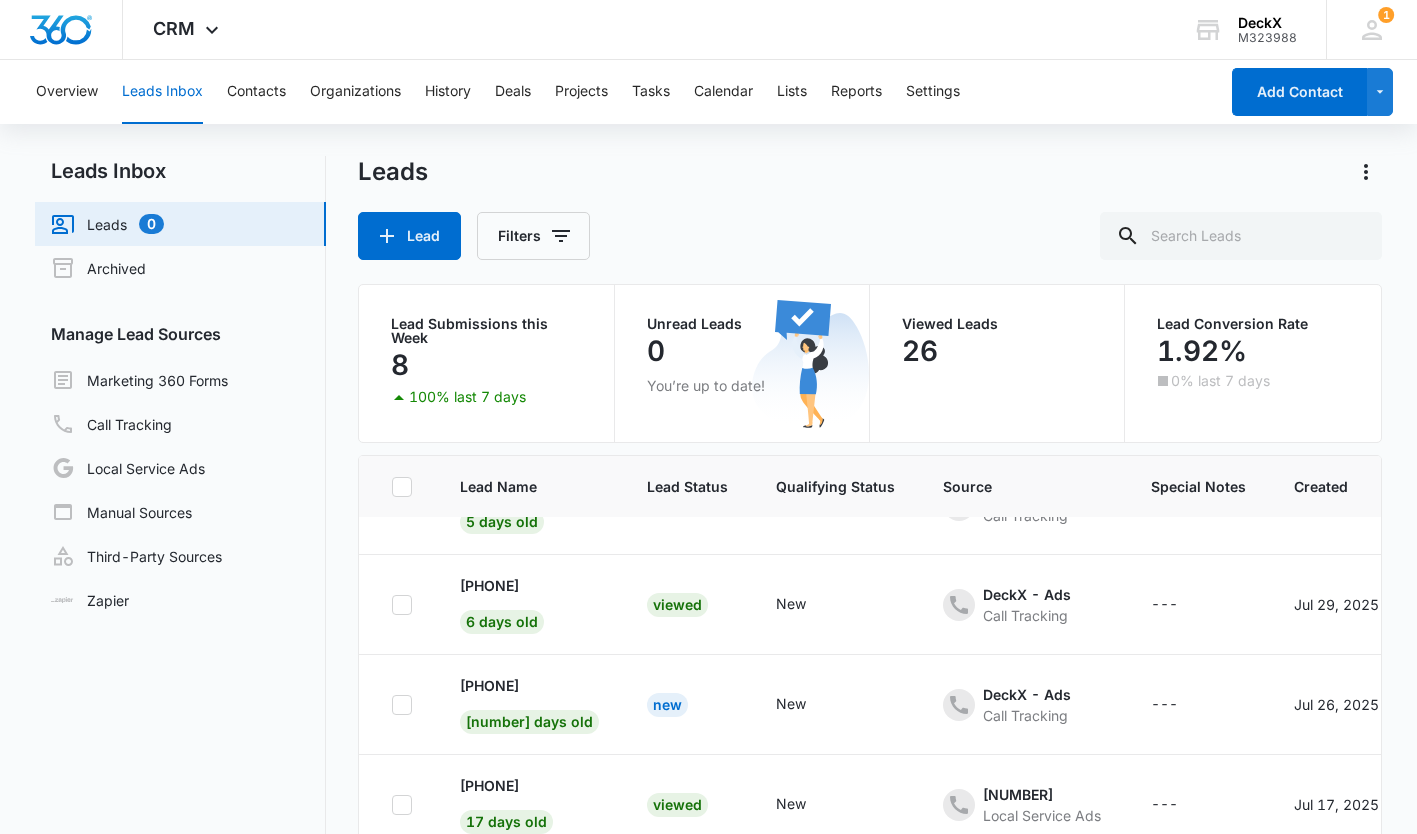 click on "Marketing 360 Forms" at bounding box center (139, 380) 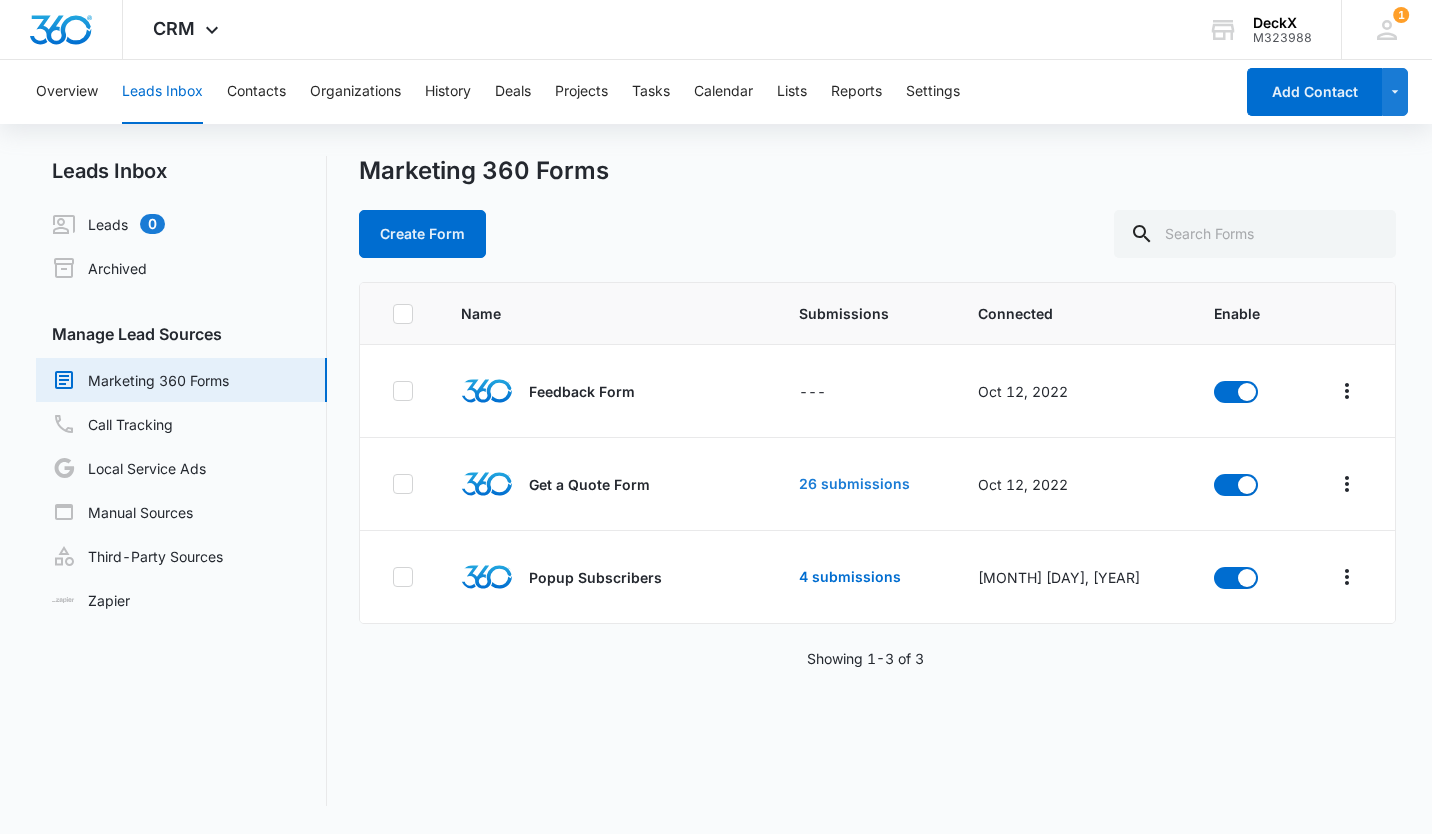 click on "26 submissions" at bounding box center (854, 484) 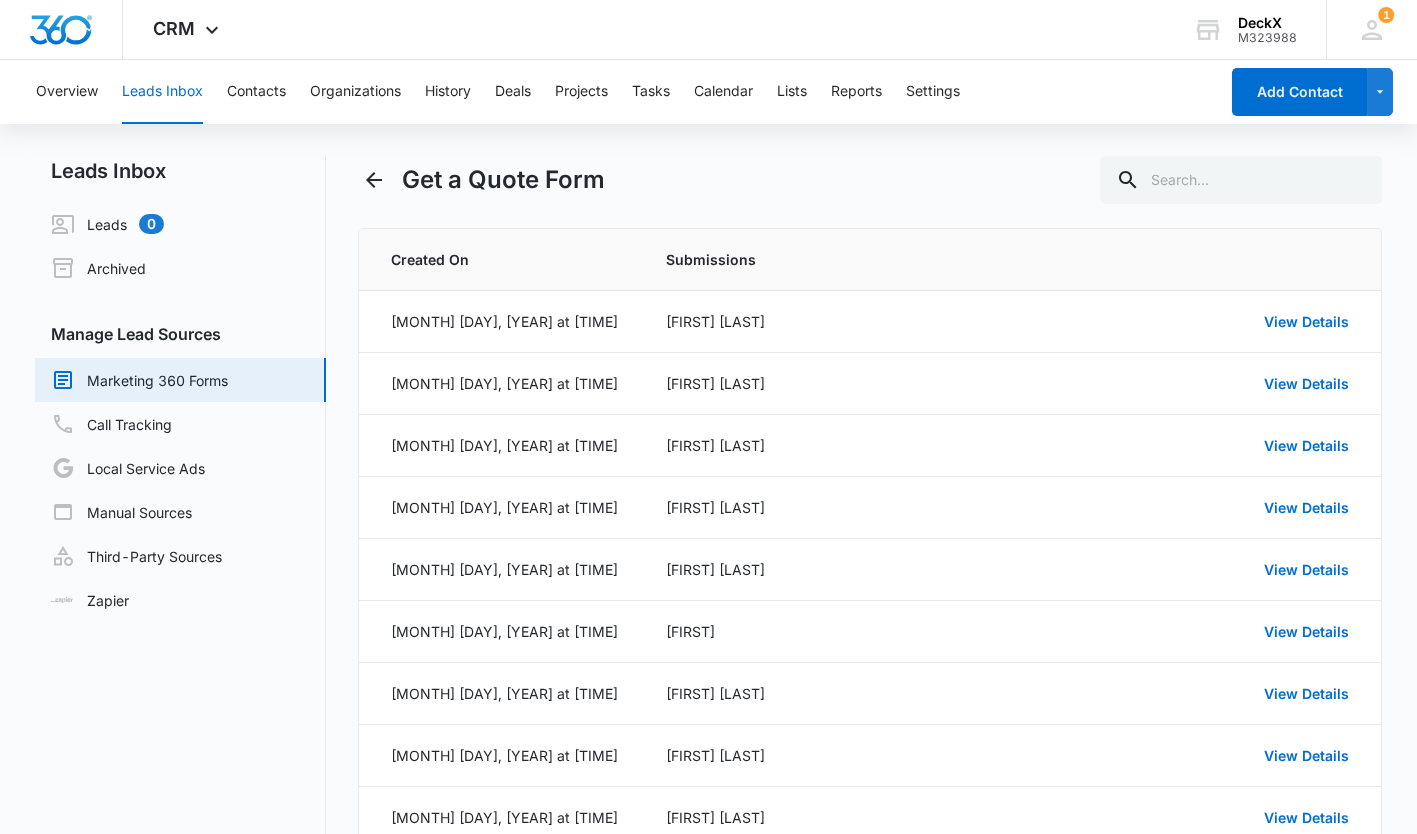 click on "View Details" at bounding box center (1306, 321) 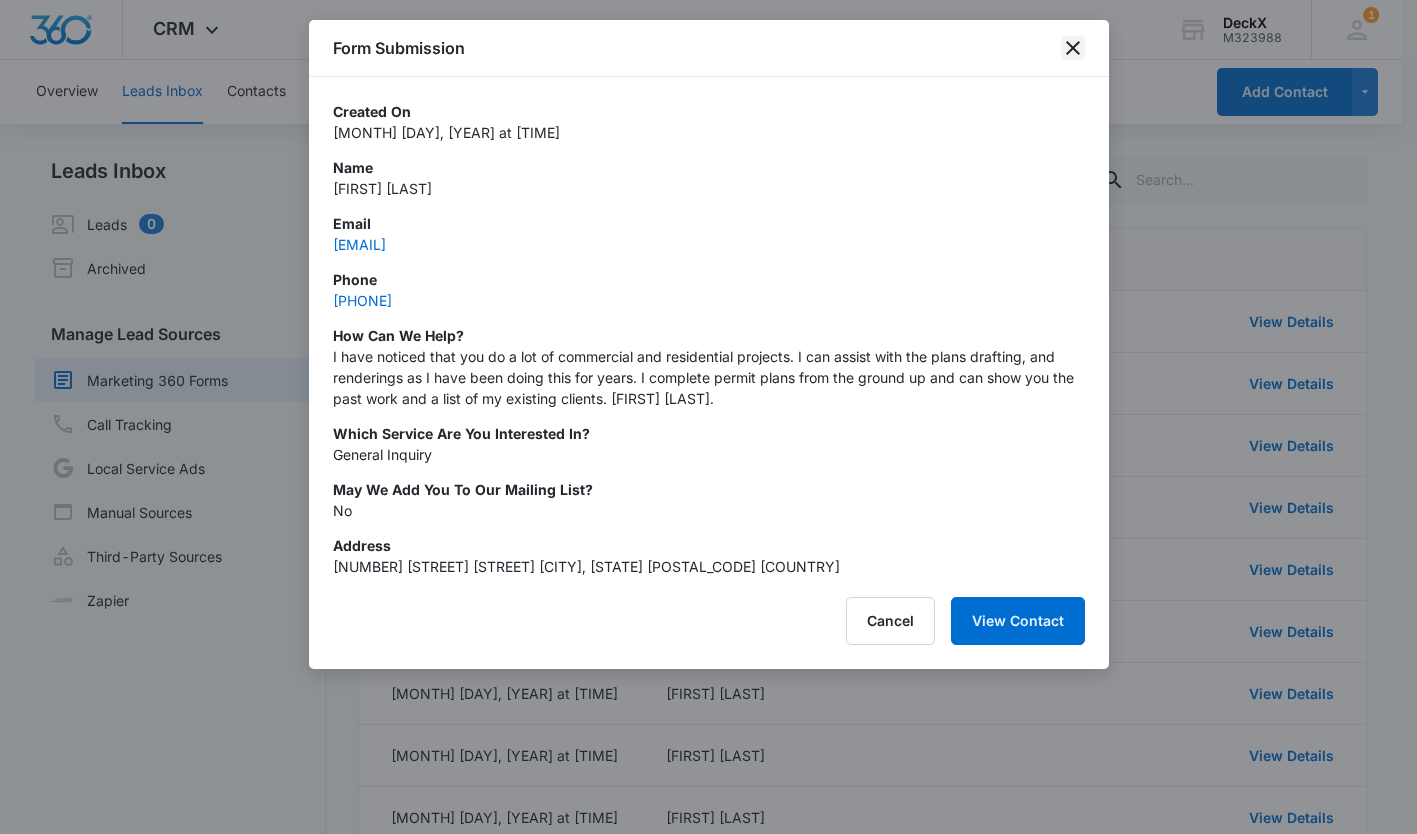 click 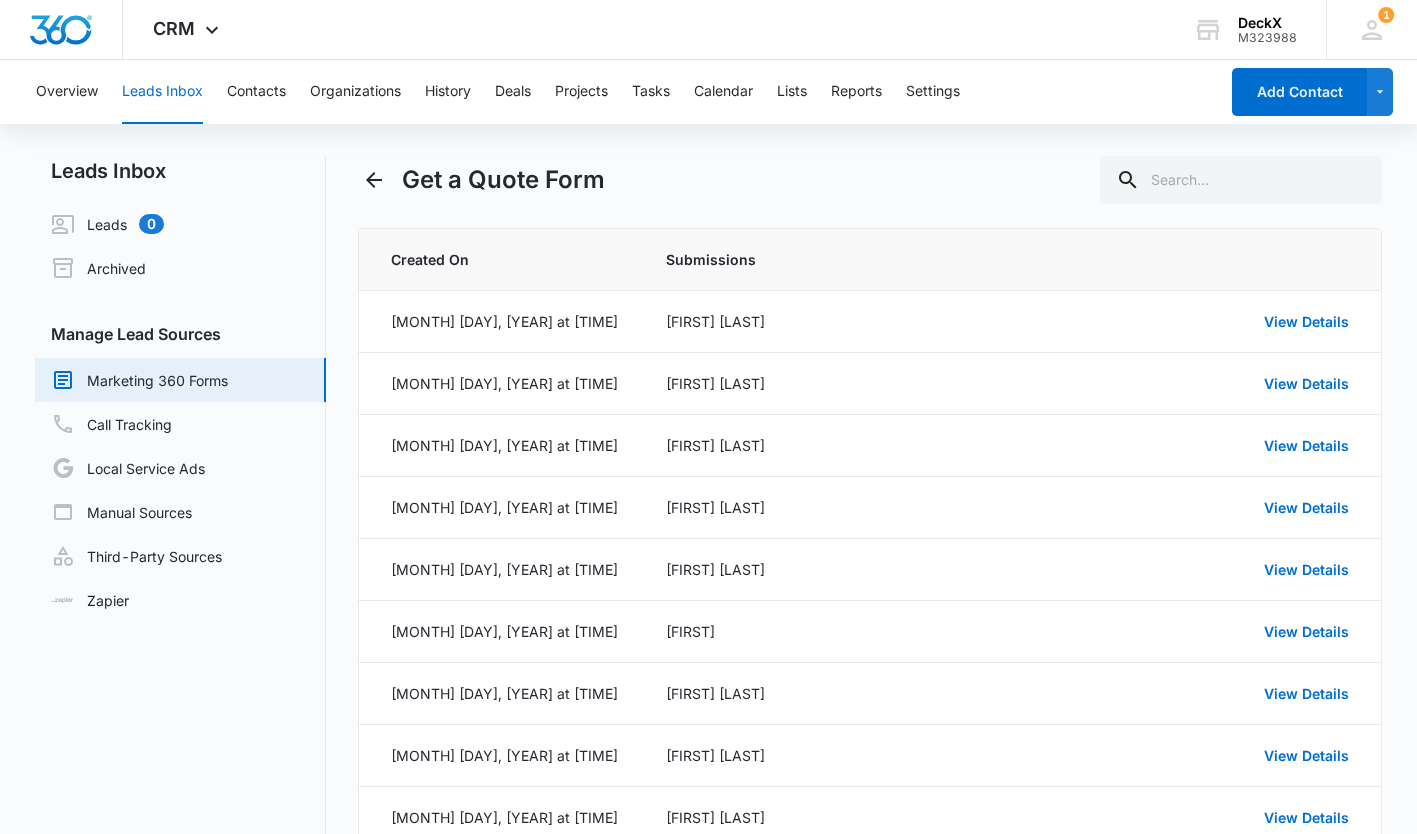 click on "View Details" at bounding box center (1306, 383) 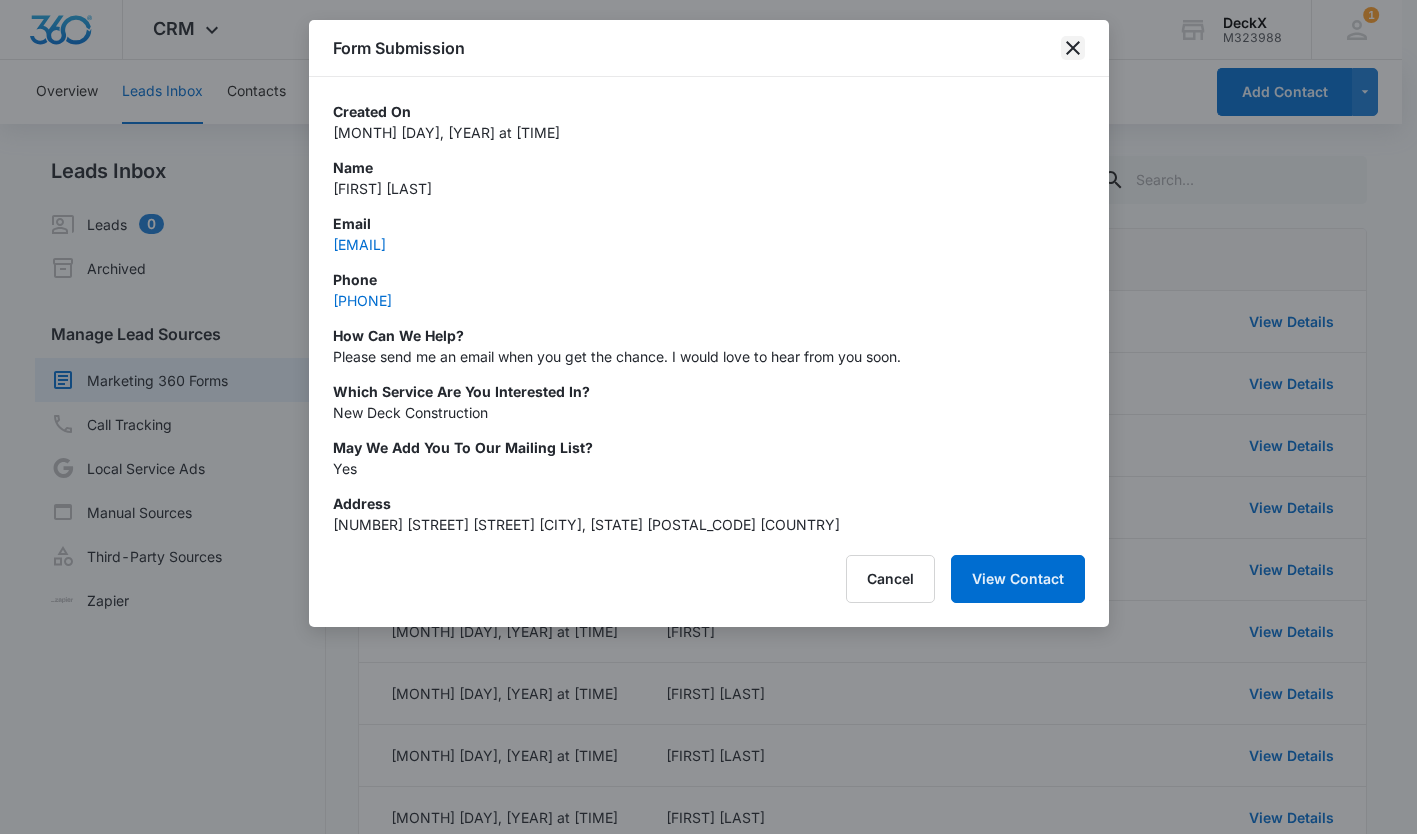 click 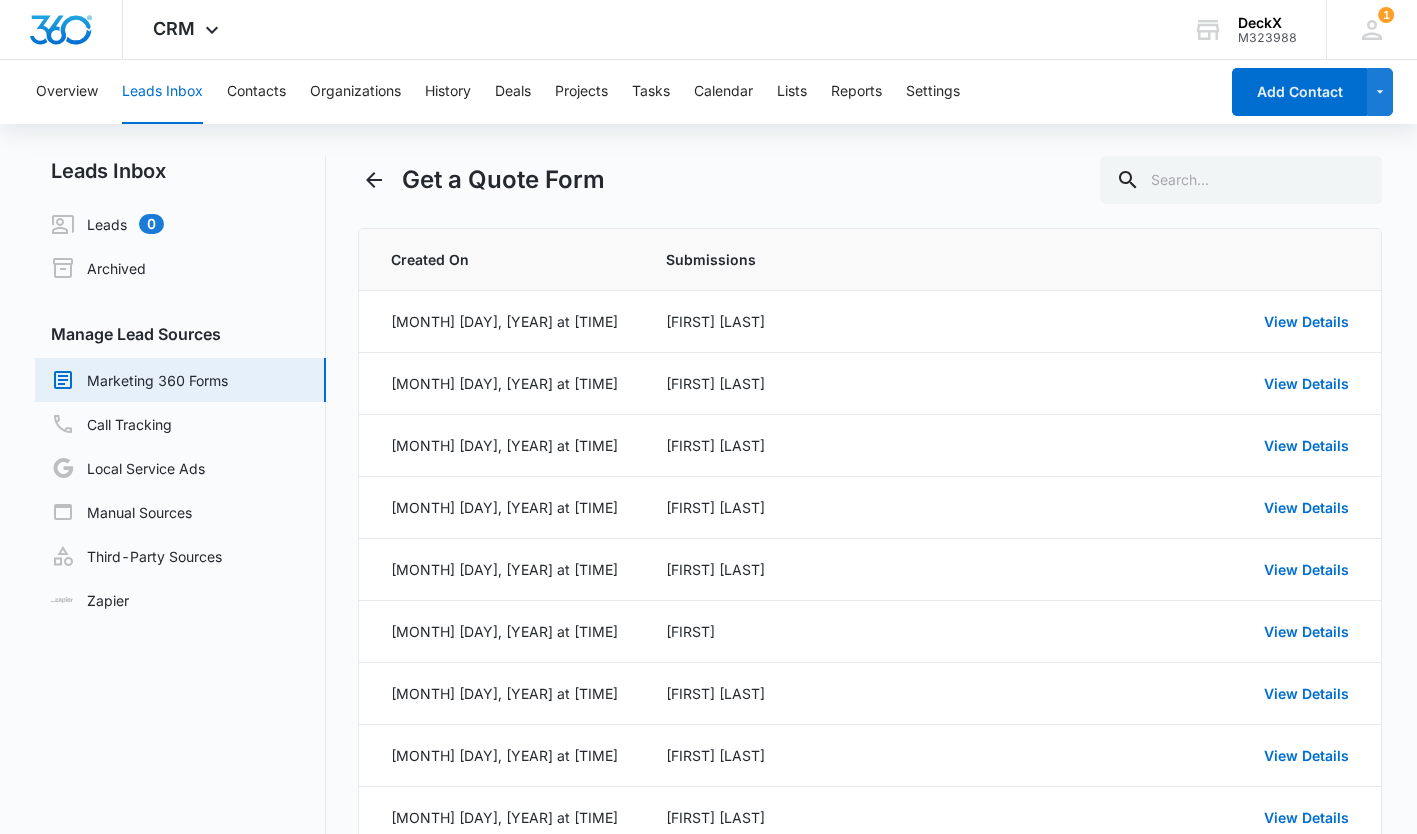 click on "View Details" at bounding box center [1306, 445] 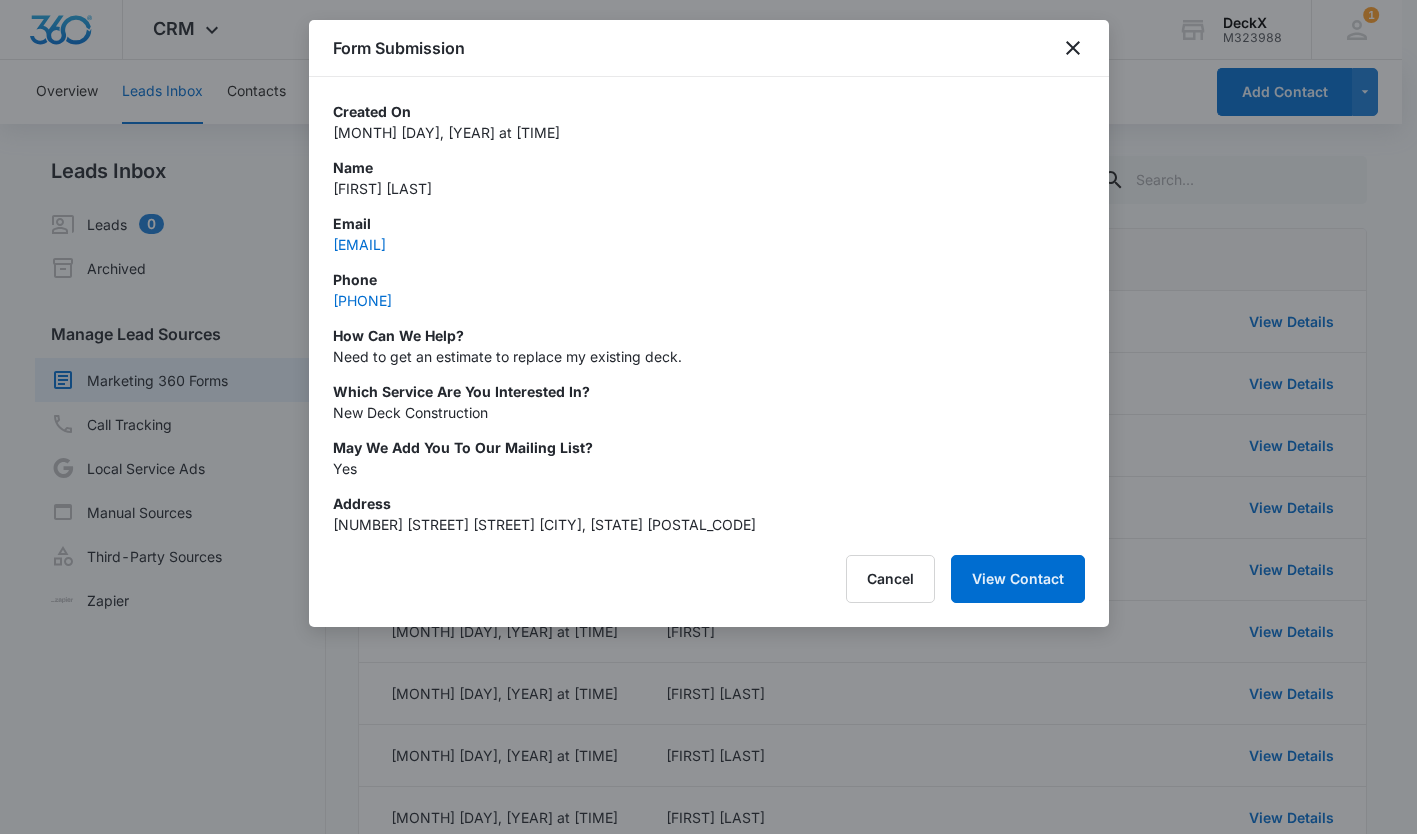 drag, startPoint x: 327, startPoint y: 245, endPoint x: 509, endPoint y: 246, distance: 182.00275 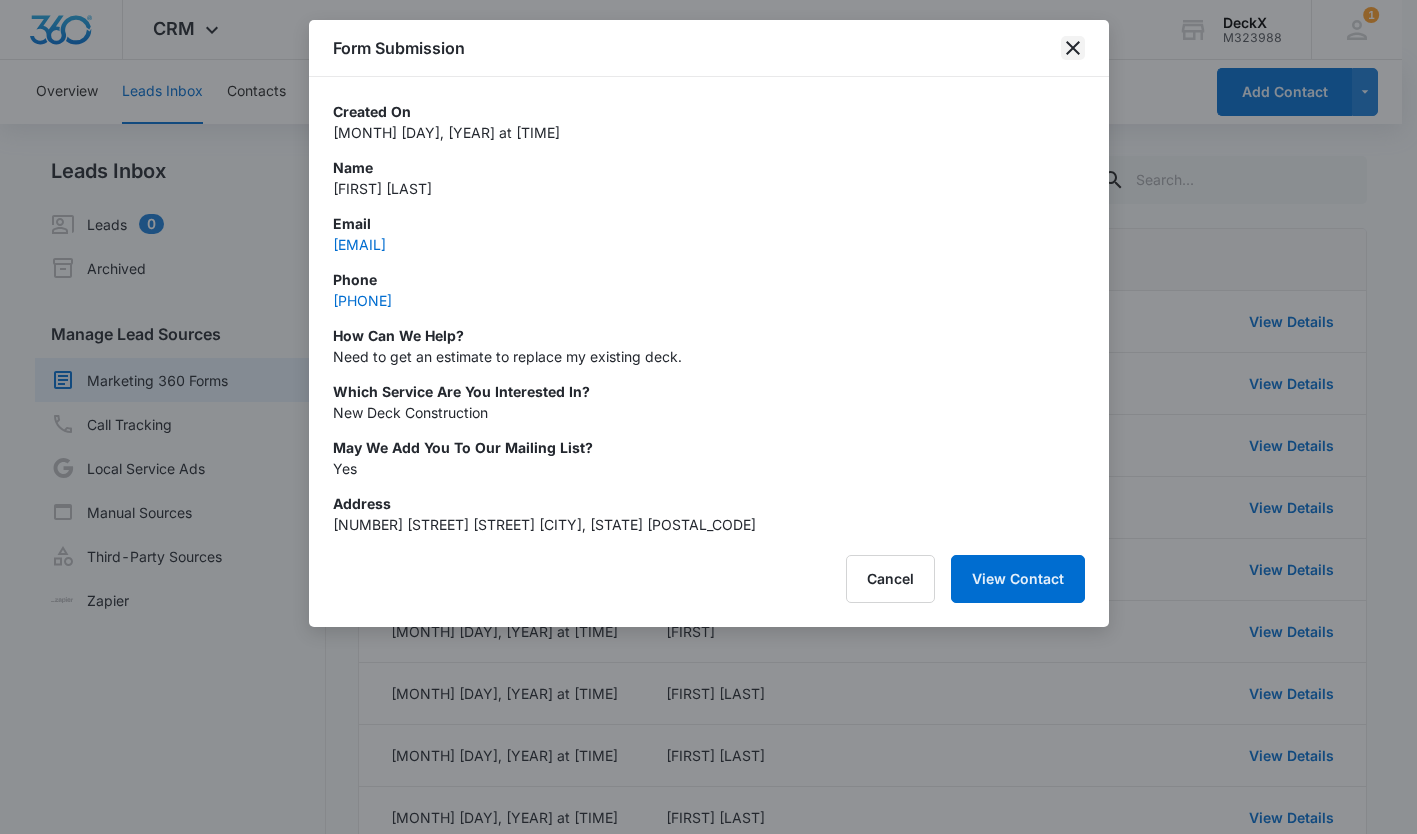 click 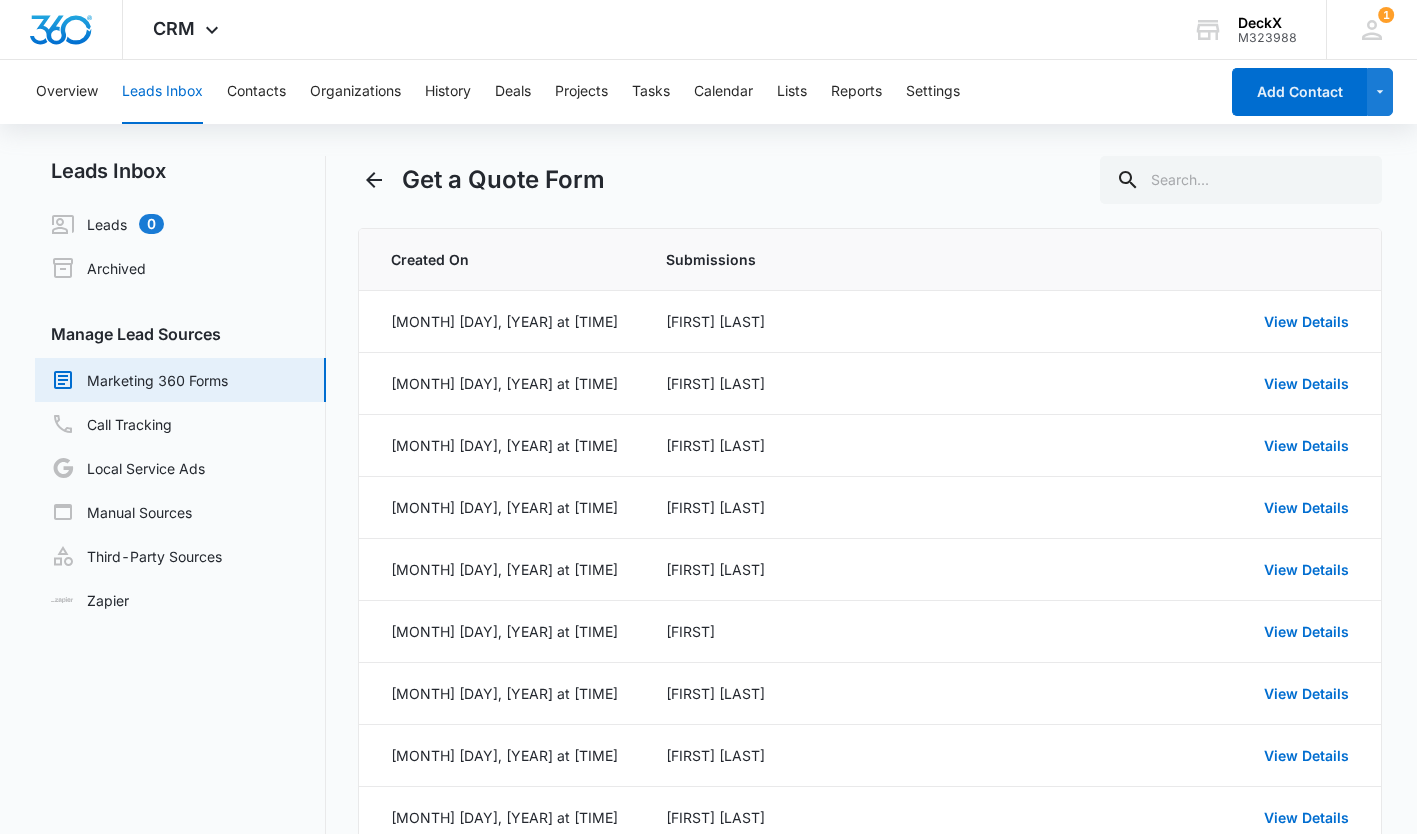 click on "View Details" at bounding box center [1306, 507] 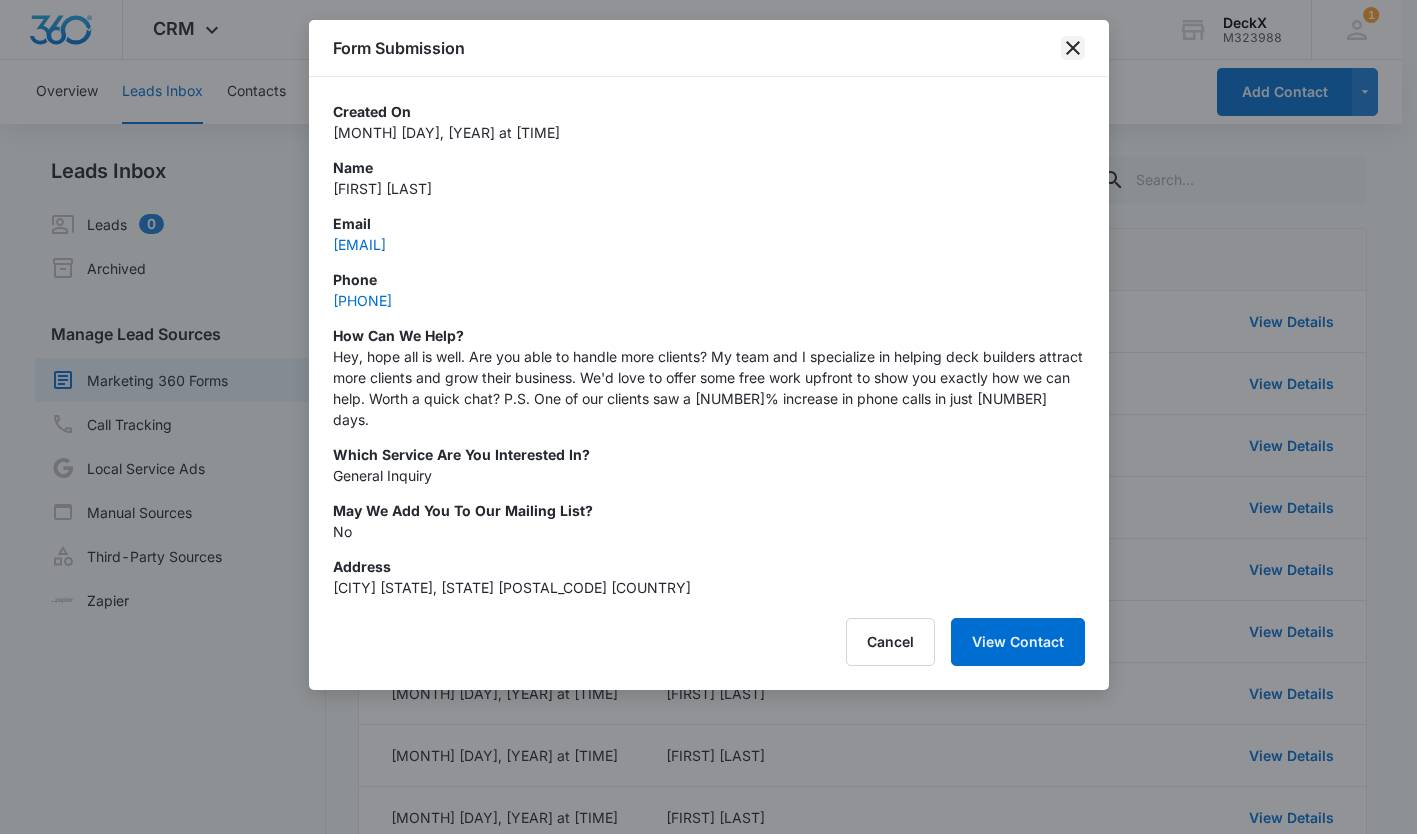 click 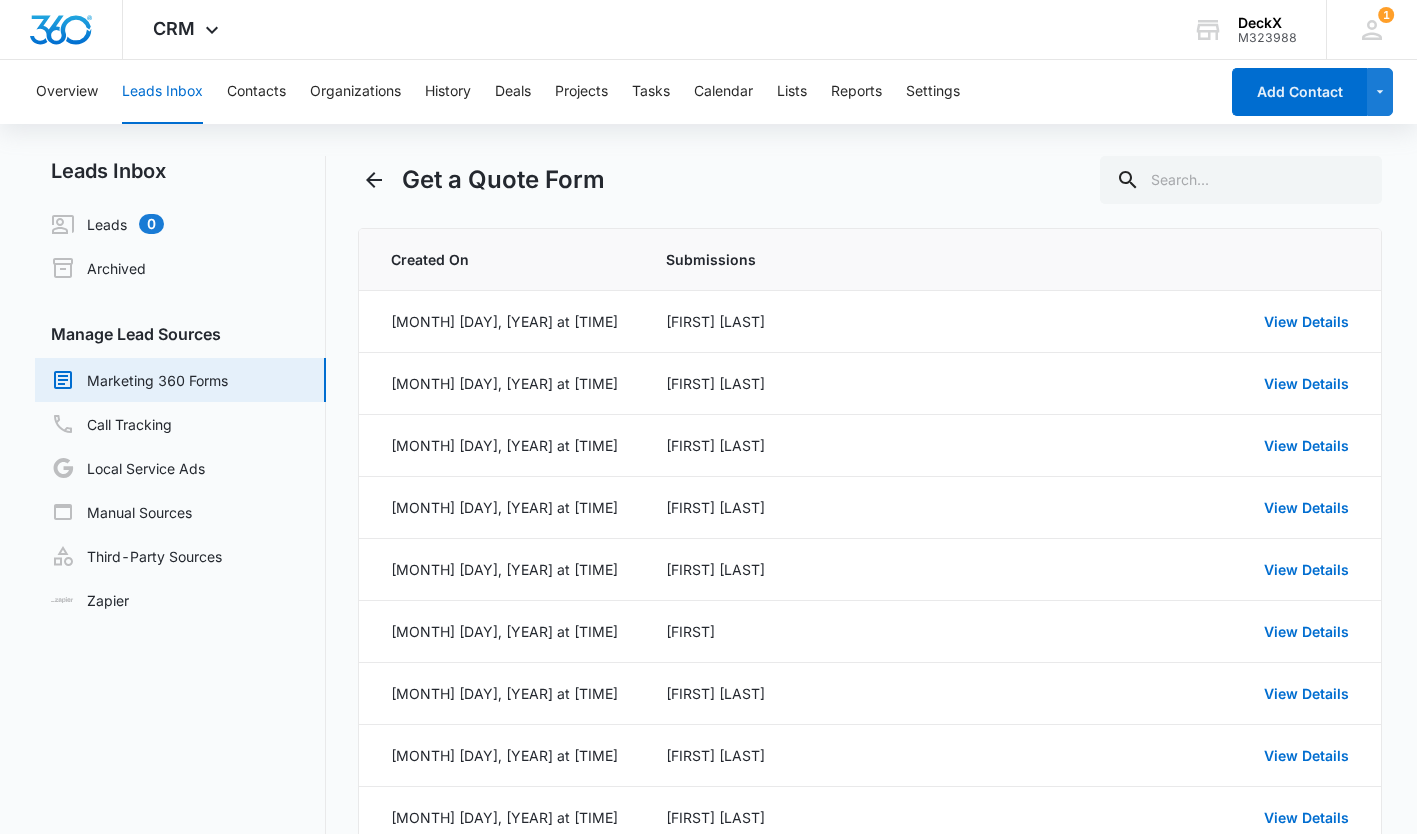 click on "View Details" at bounding box center (1306, 569) 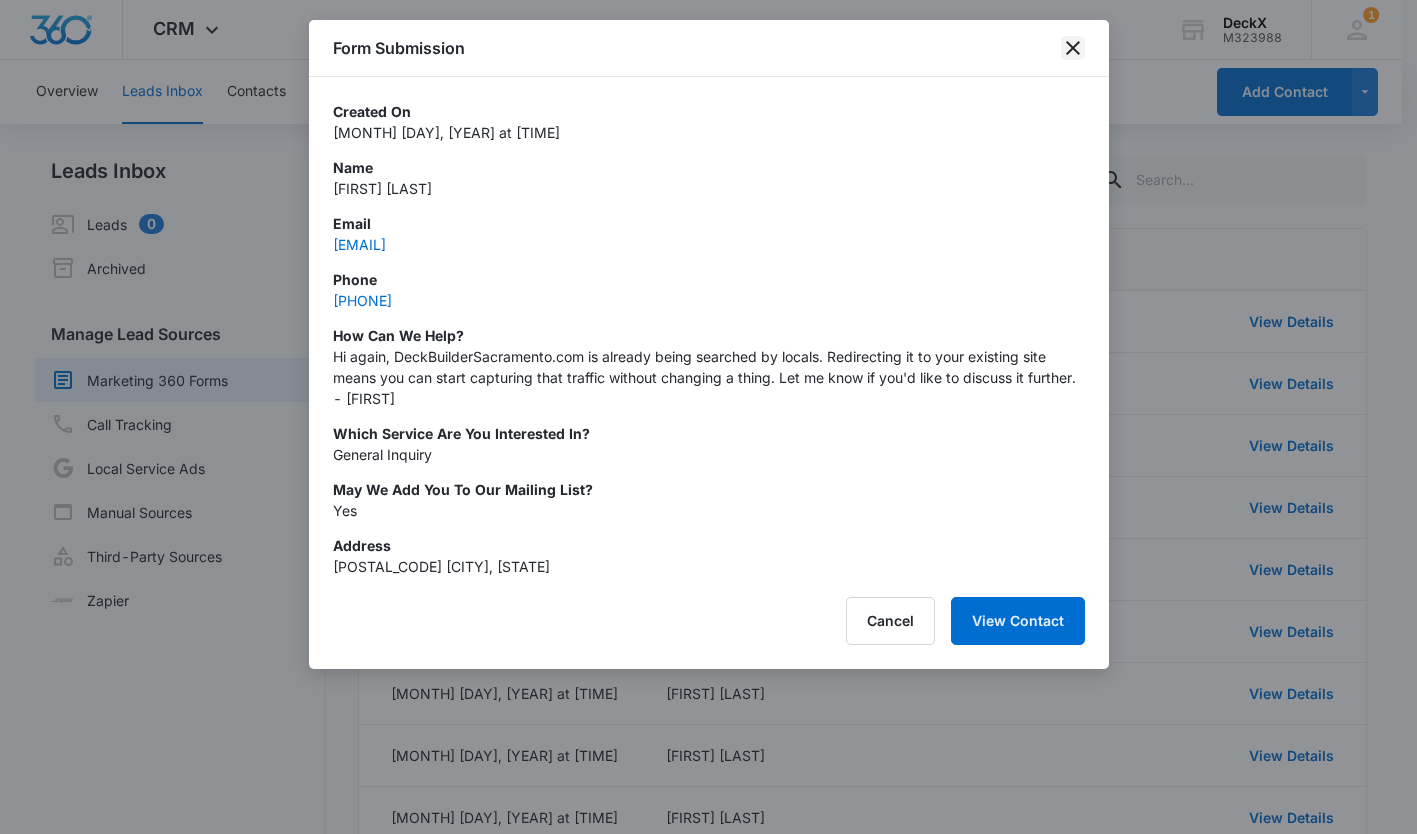 click 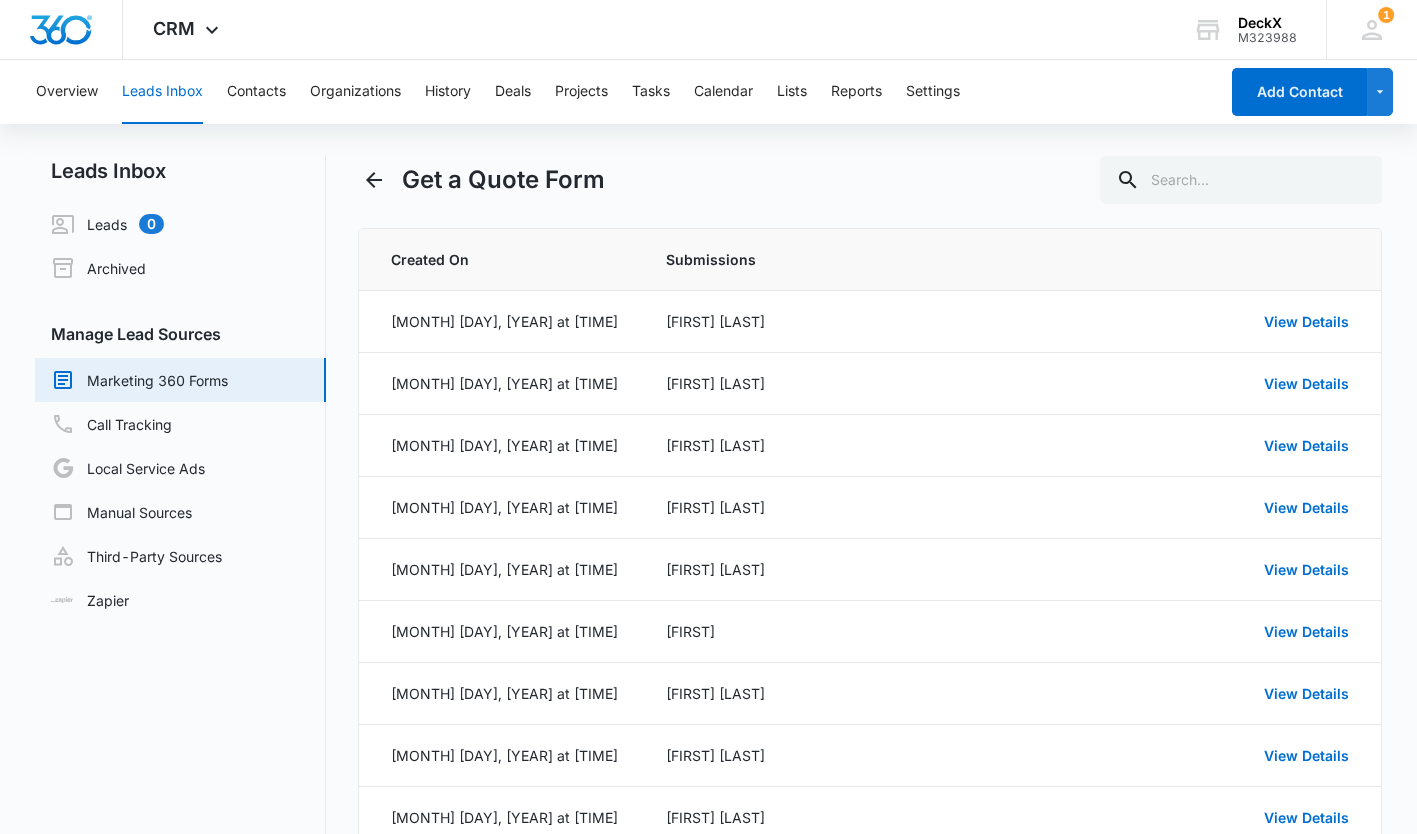 click on "View Details" at bounding box center (1306, 631) 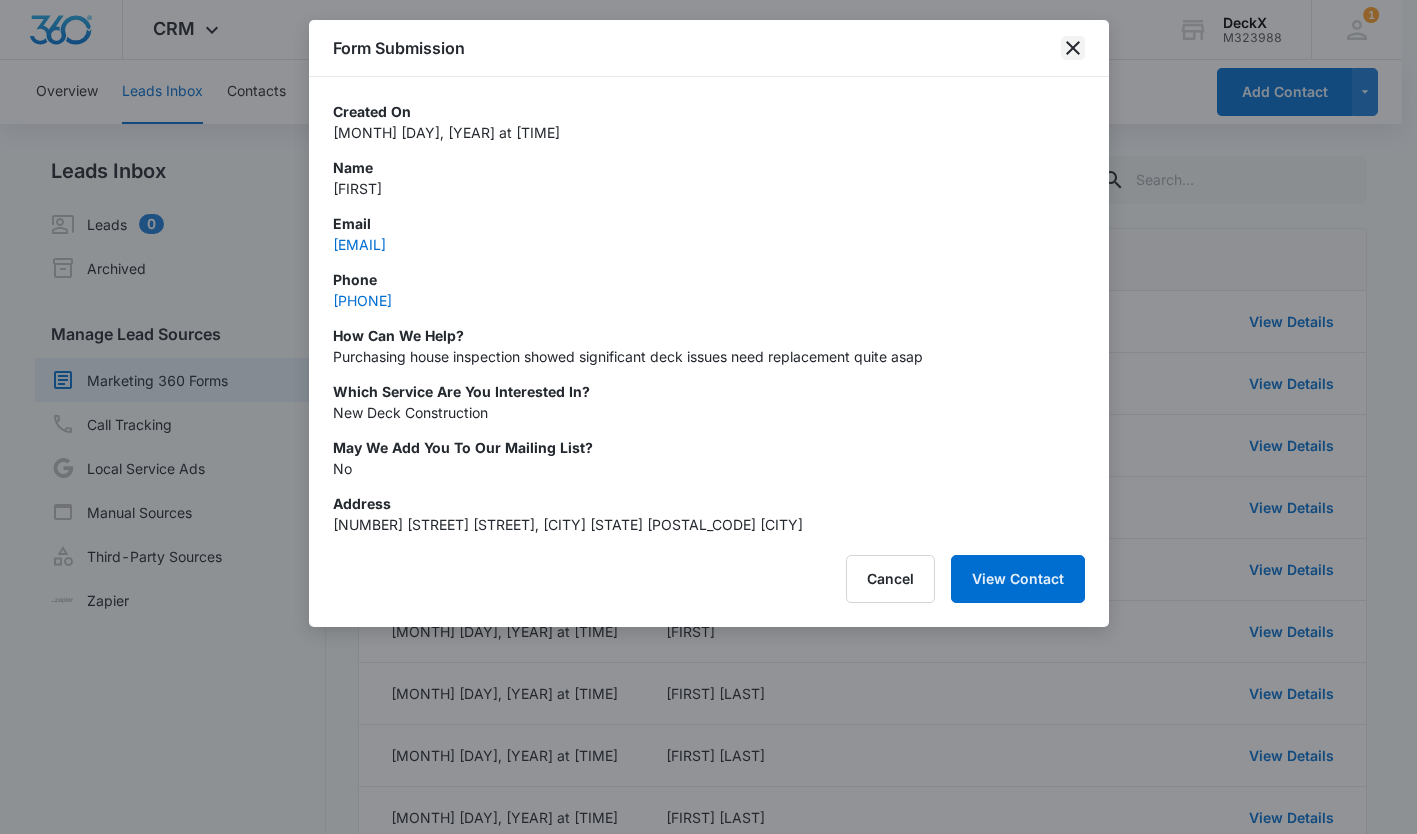 click 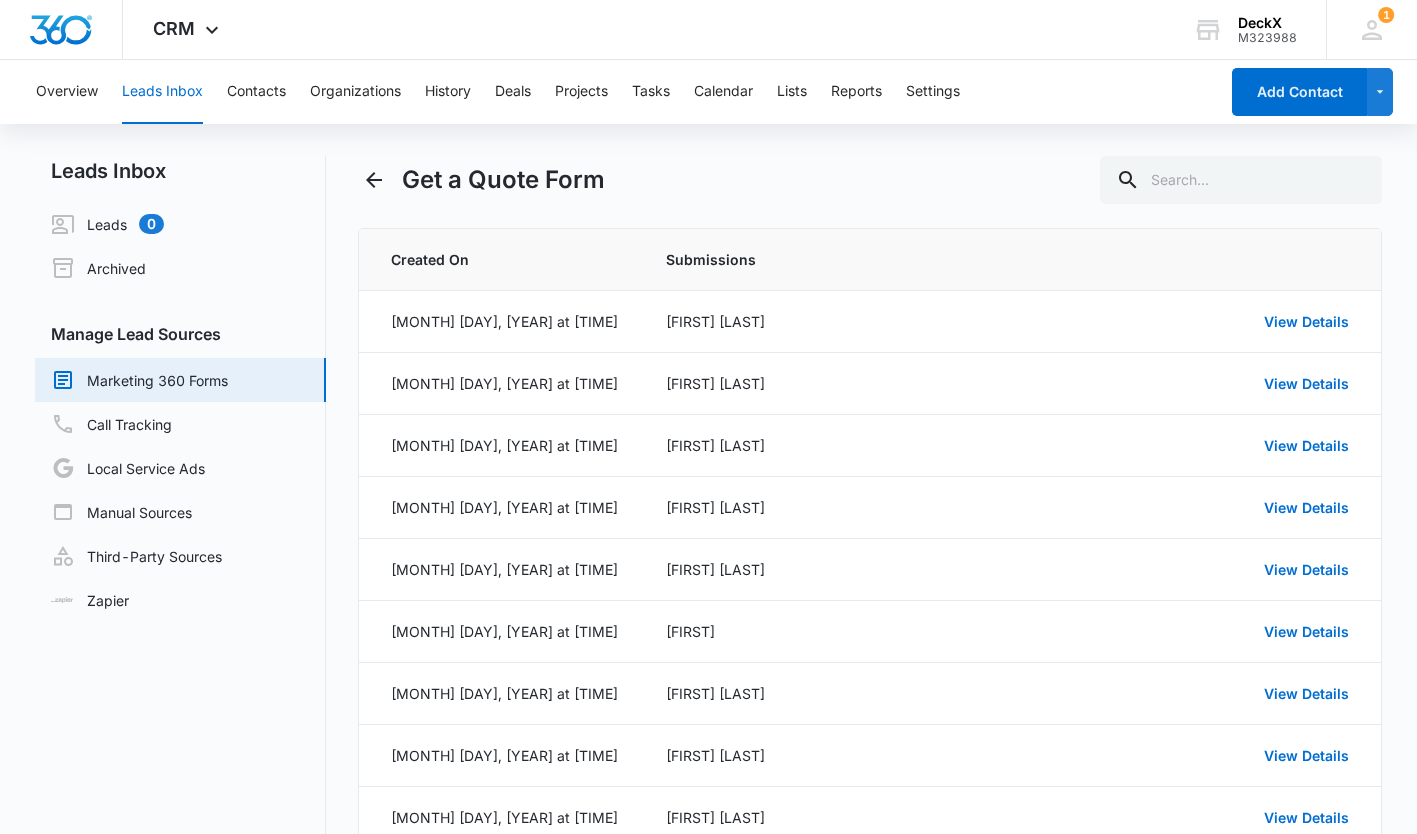 click on "View Details" at bounding box center (1306, 693) 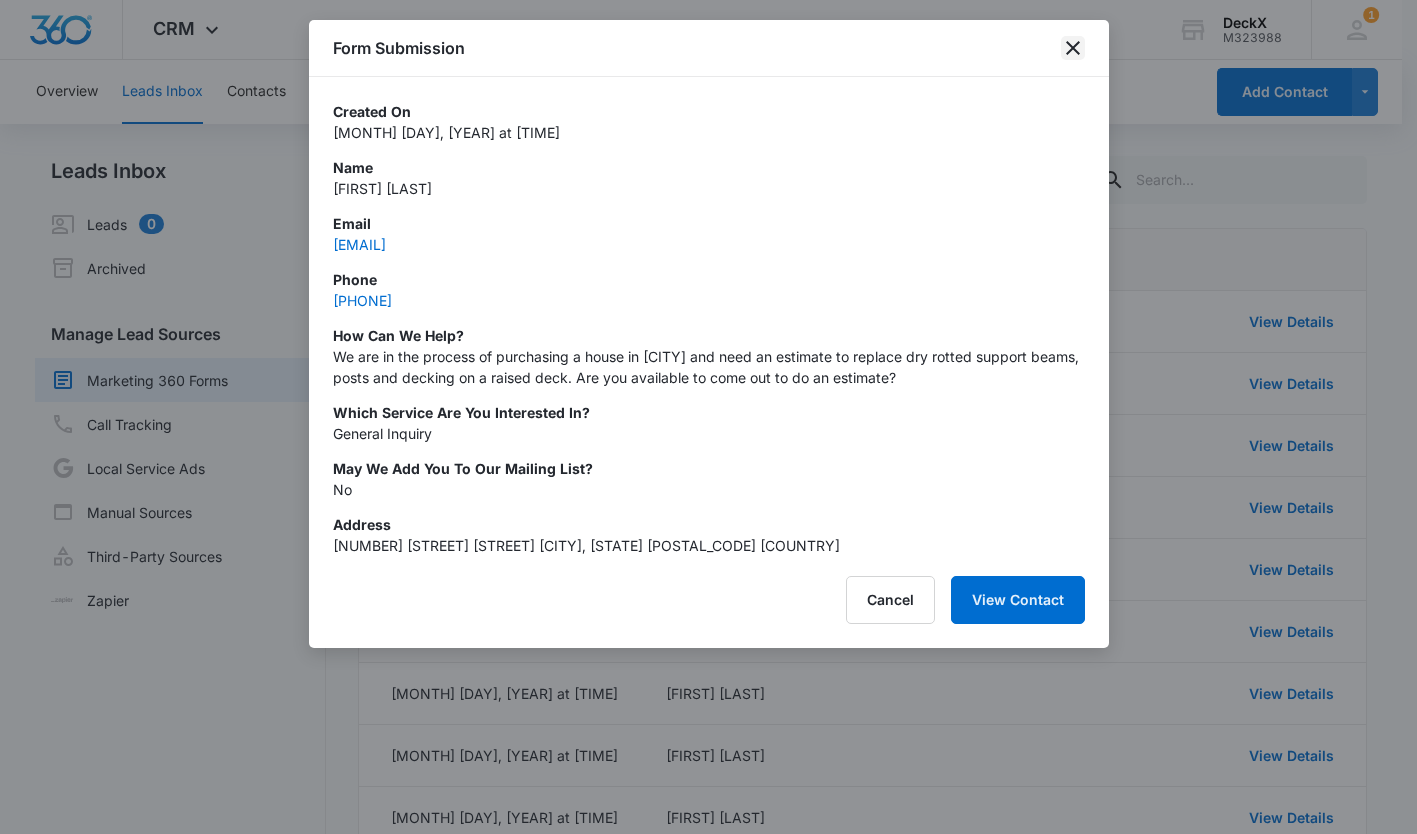 click 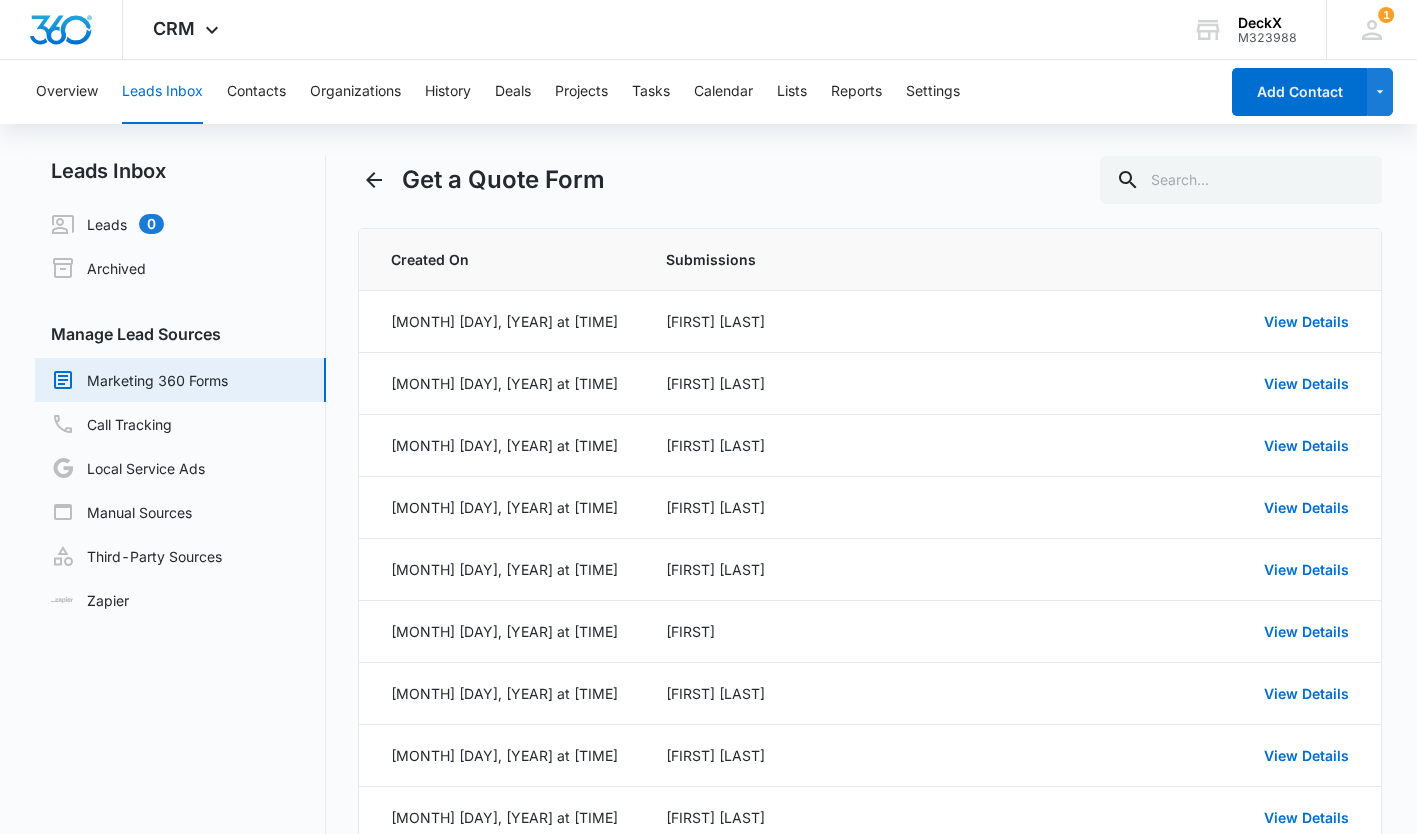 click on "View Details" at bounding box center [1306, 445] 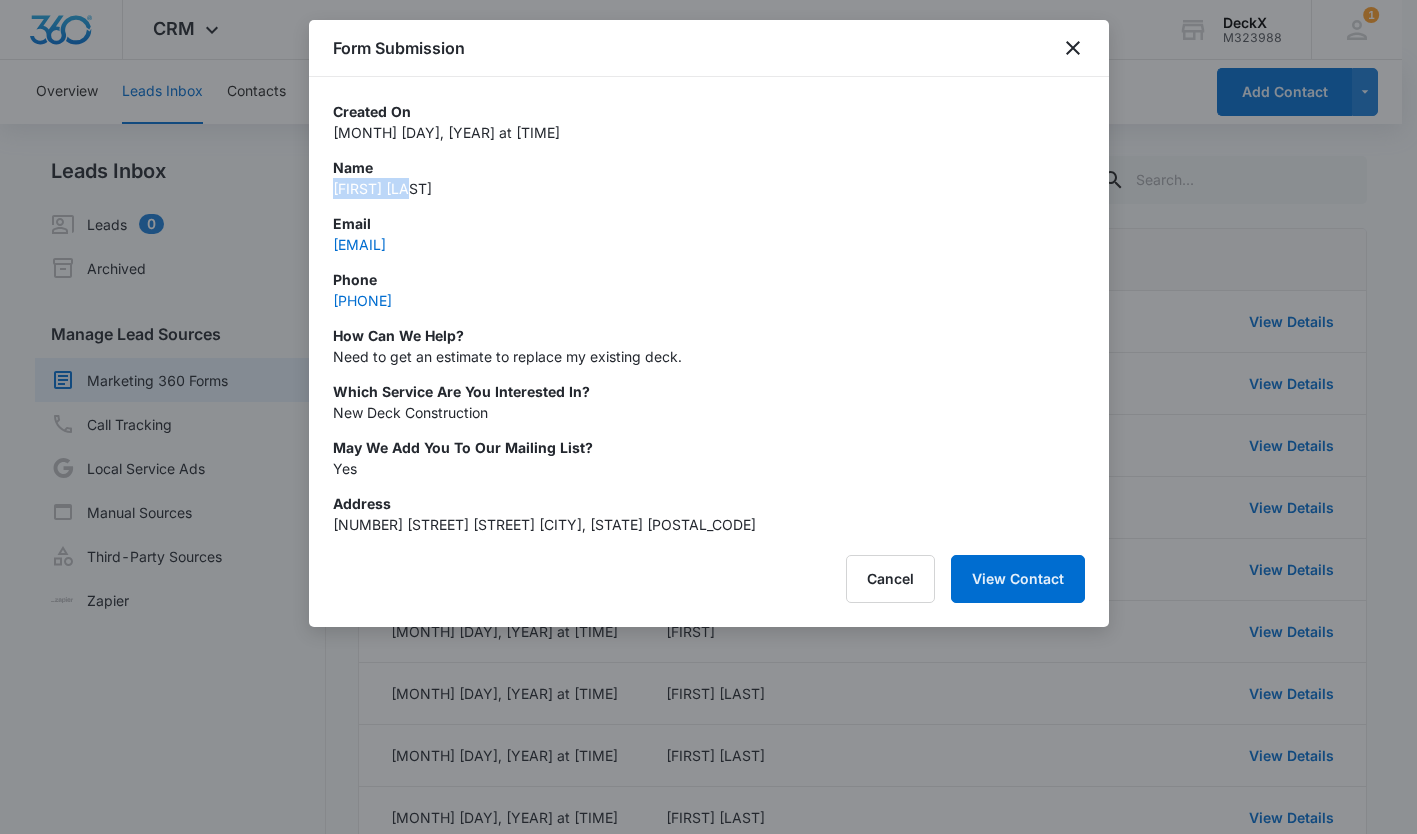 drag, startPoint x: 327, startPoint y: 189, endPoint x: 442, endPoint y: 182, distance: 115.212845 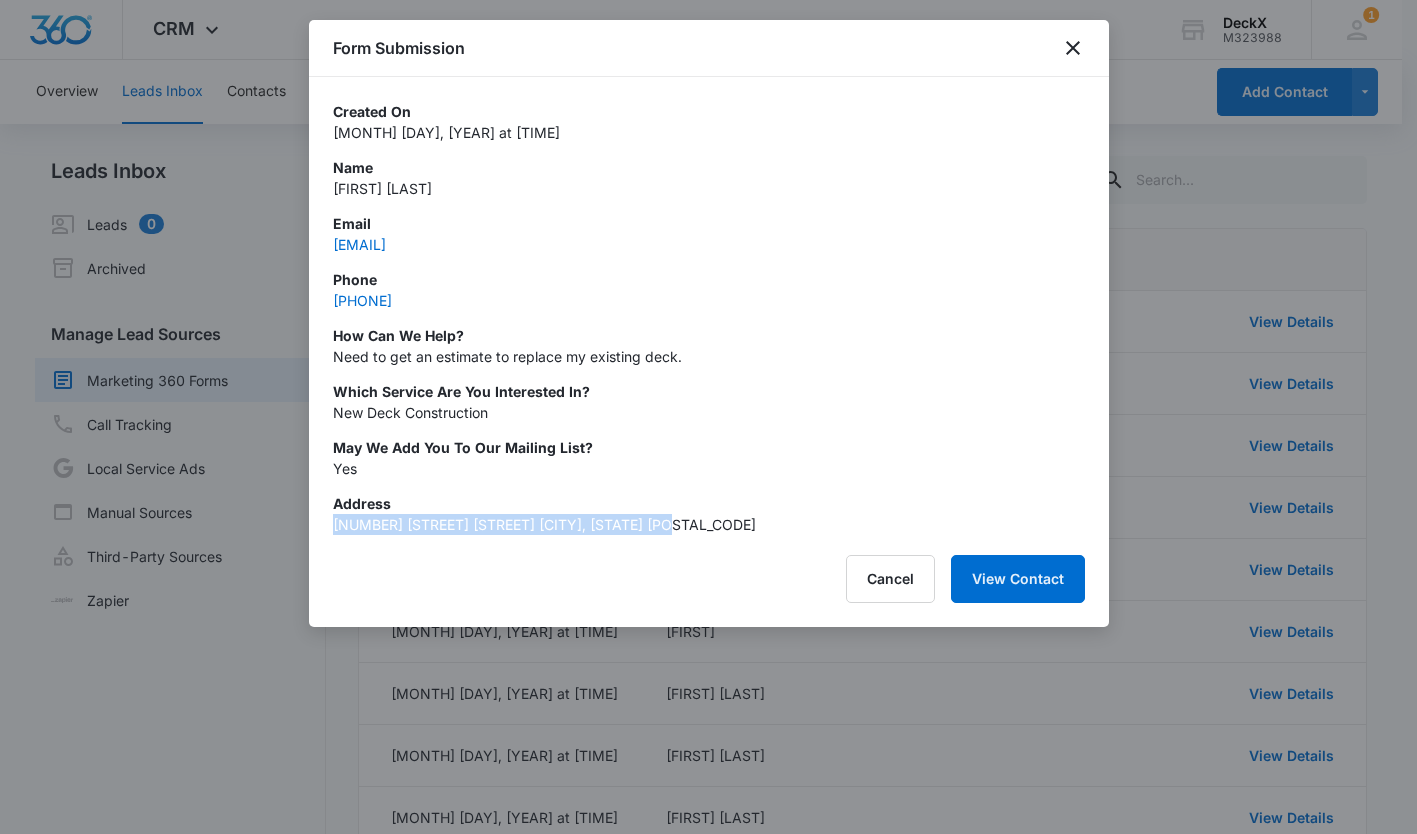drag, startPoint x: 331, startPoint y: 519, endPoint x: 689, endPoint y: 524, distance: 358.0349 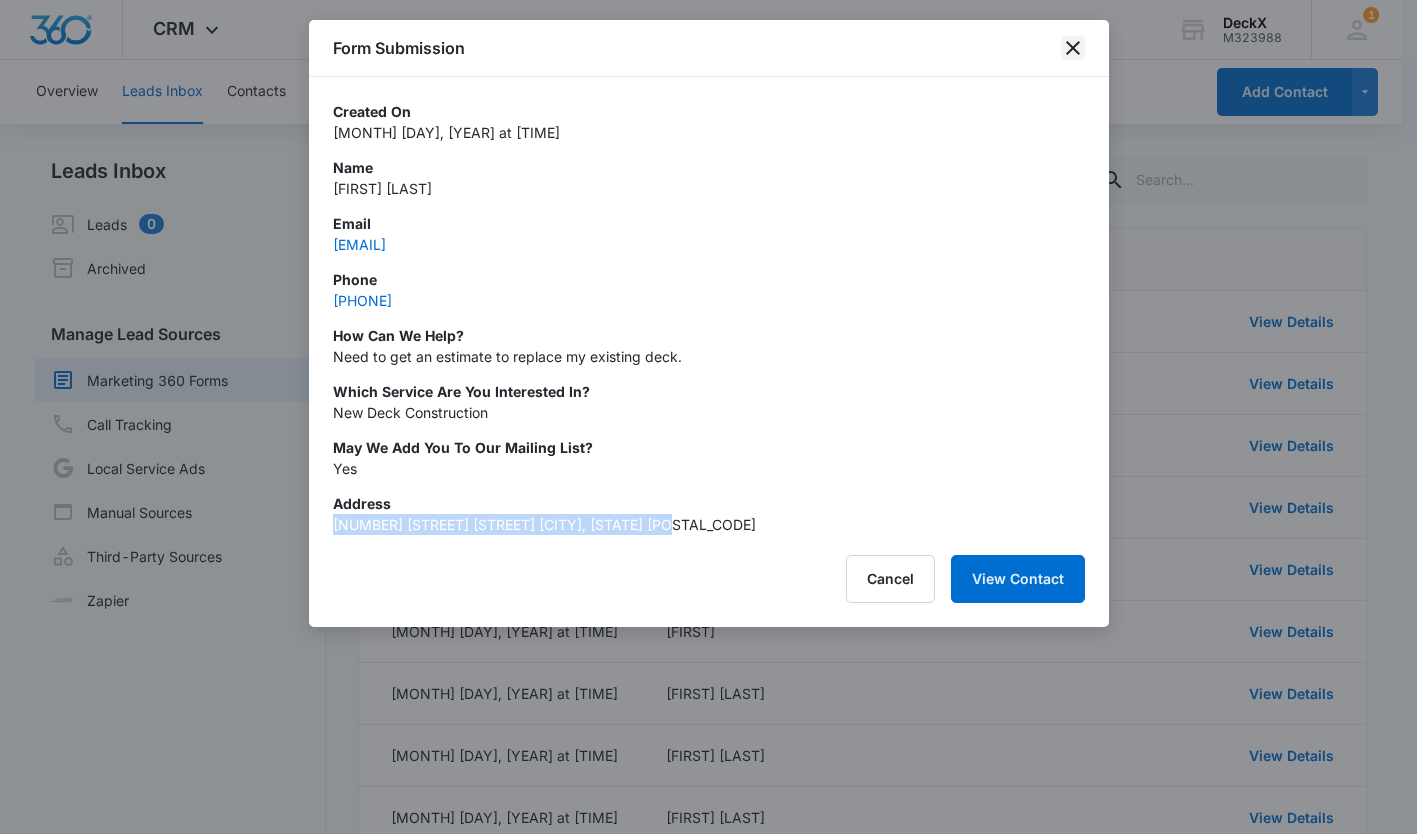 click 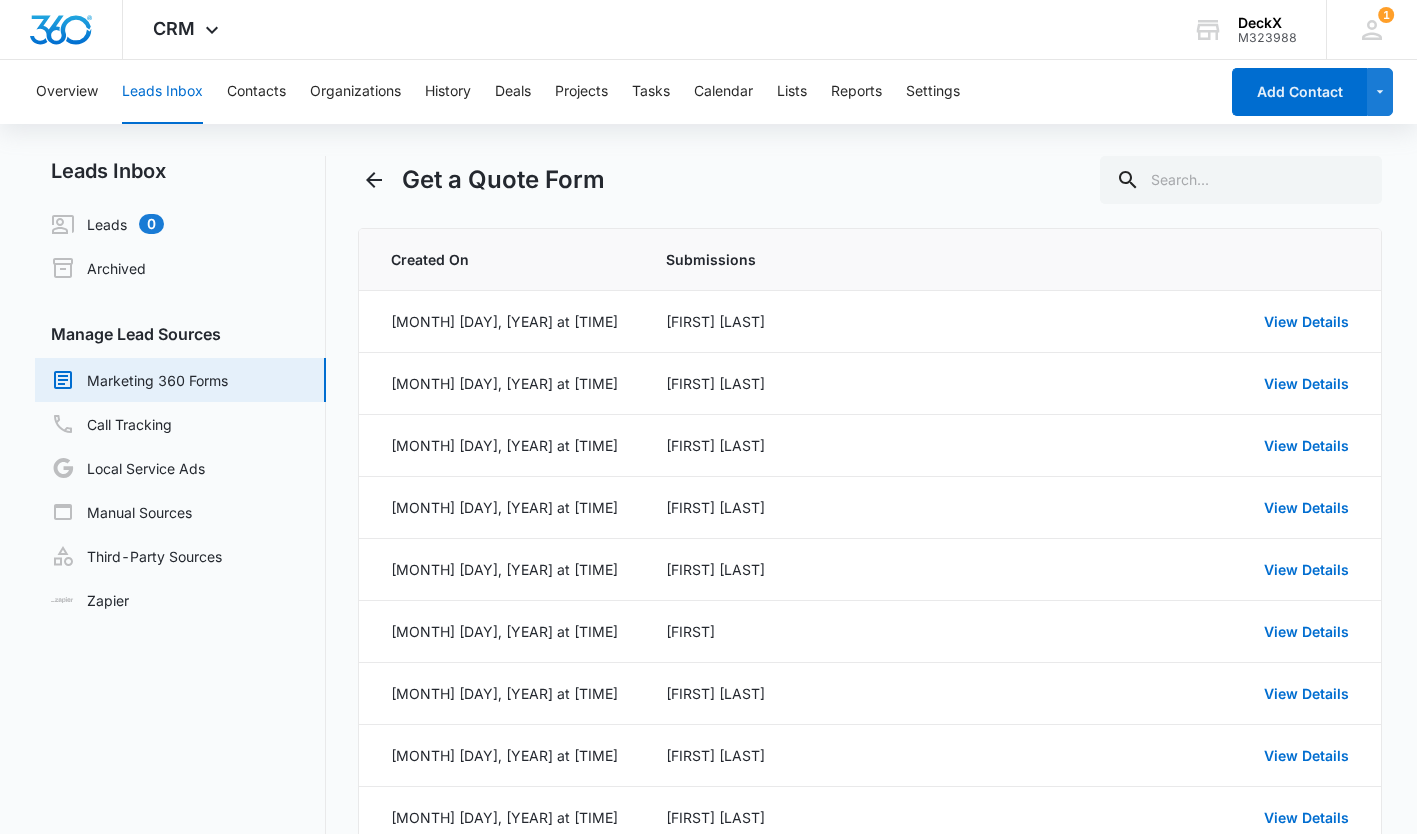 click on "View Details" at bounding box center (1306, 693) 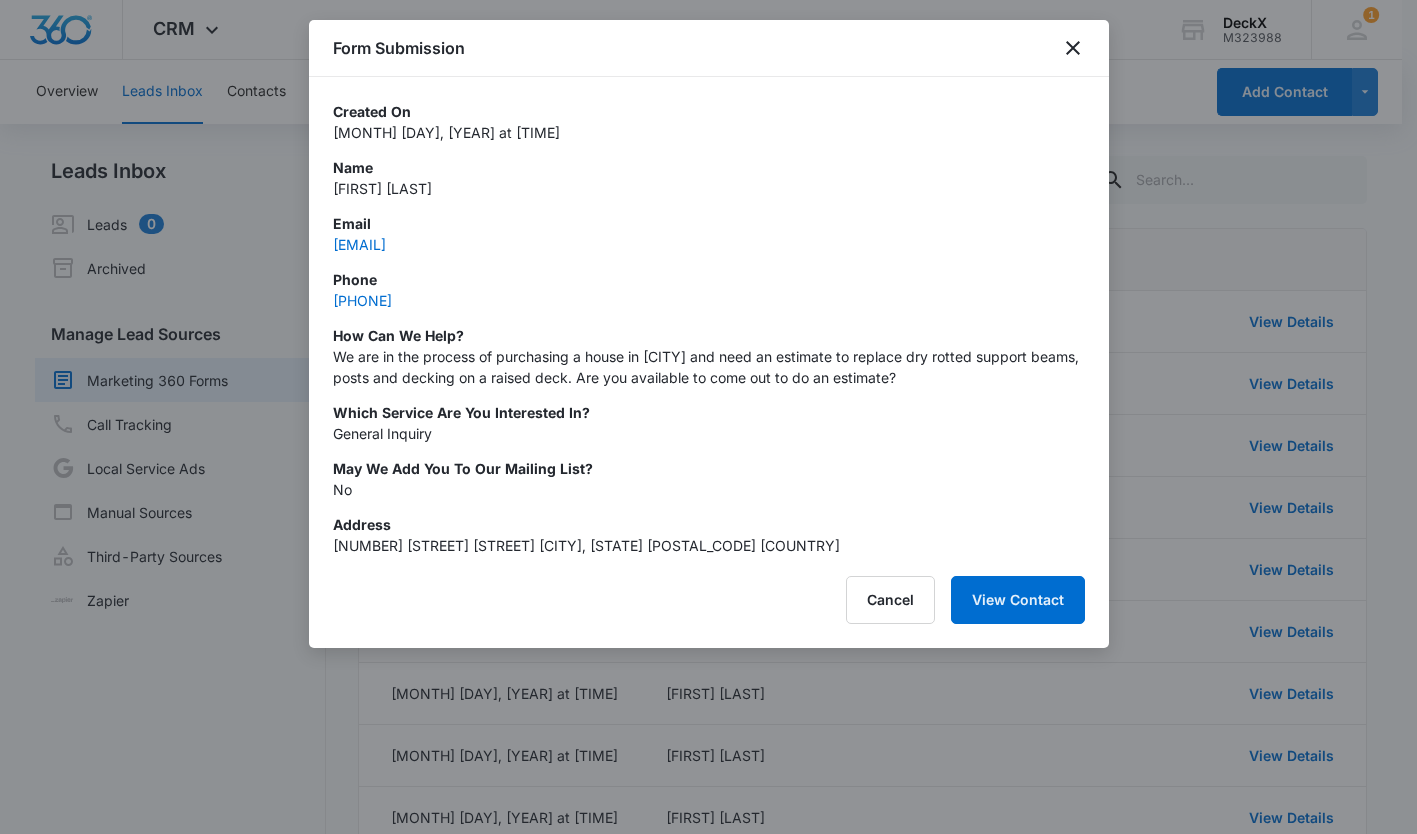 drag, startPoint x: 328, startPoint y: 252, endPoint x: 559, endPoint y: 245, distance: 231.10603 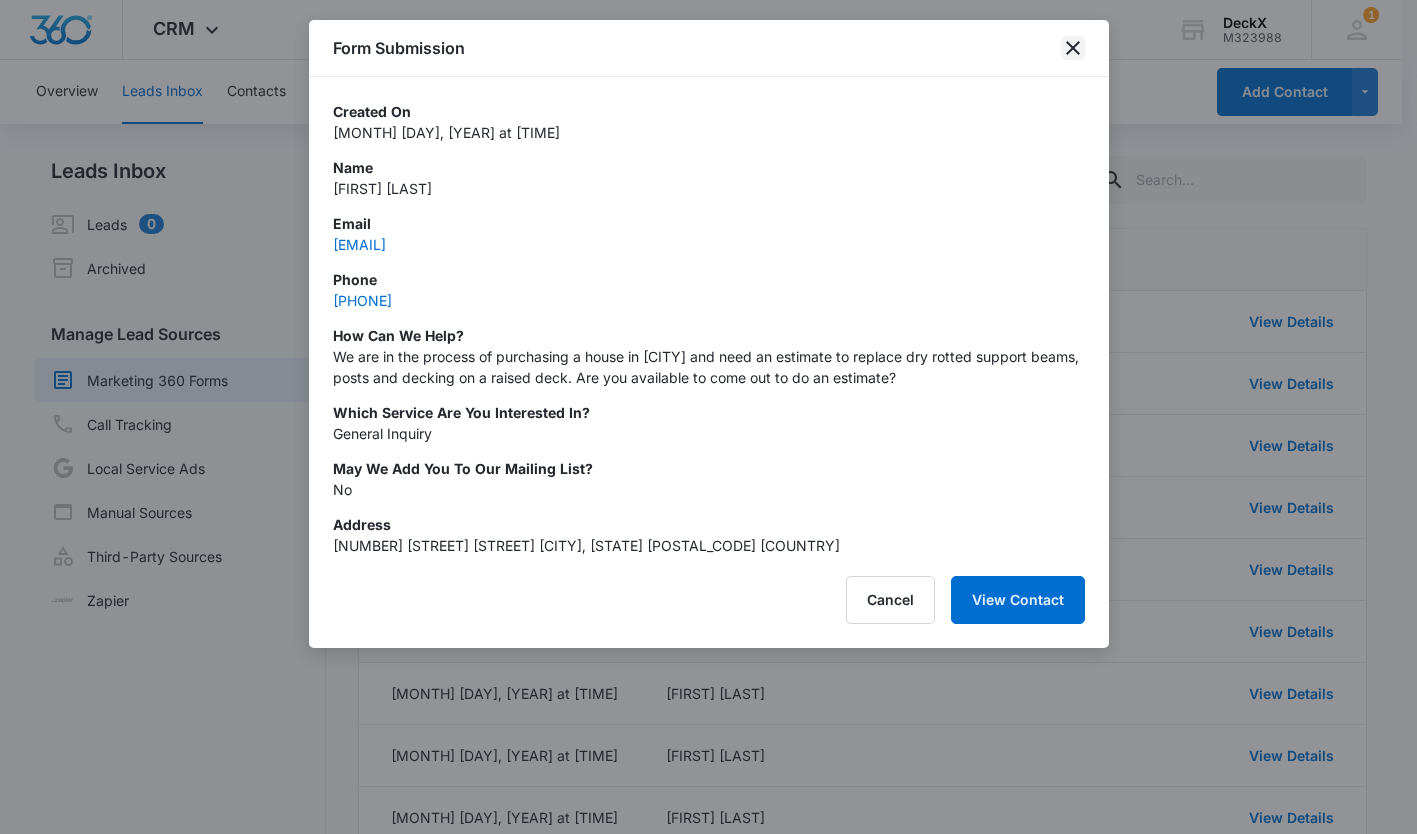 click 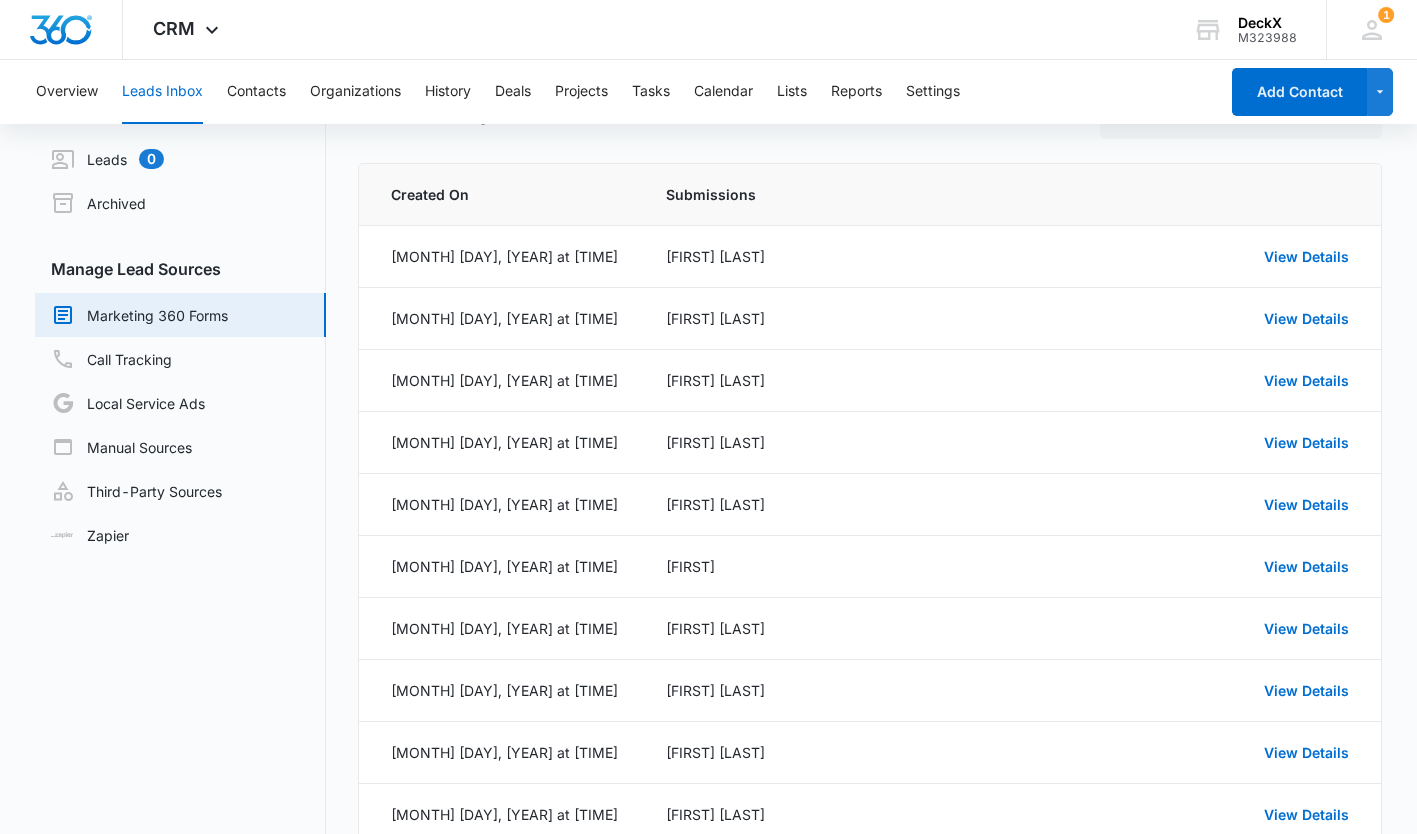 scroll, scrollTop: 66, scrollLeft: 0, axis: vertical 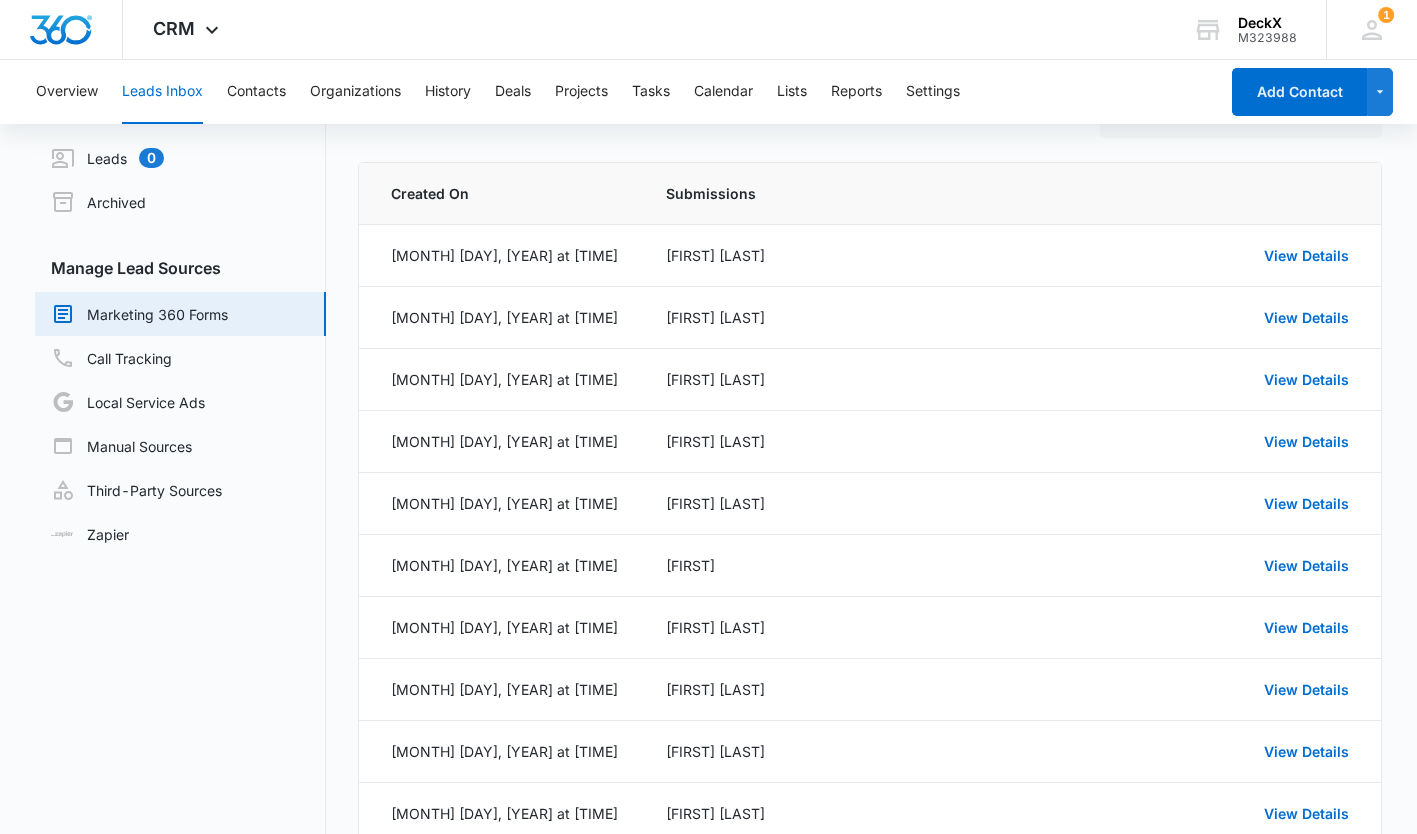 click on "View Details" at bounding box center [1306, 689] 